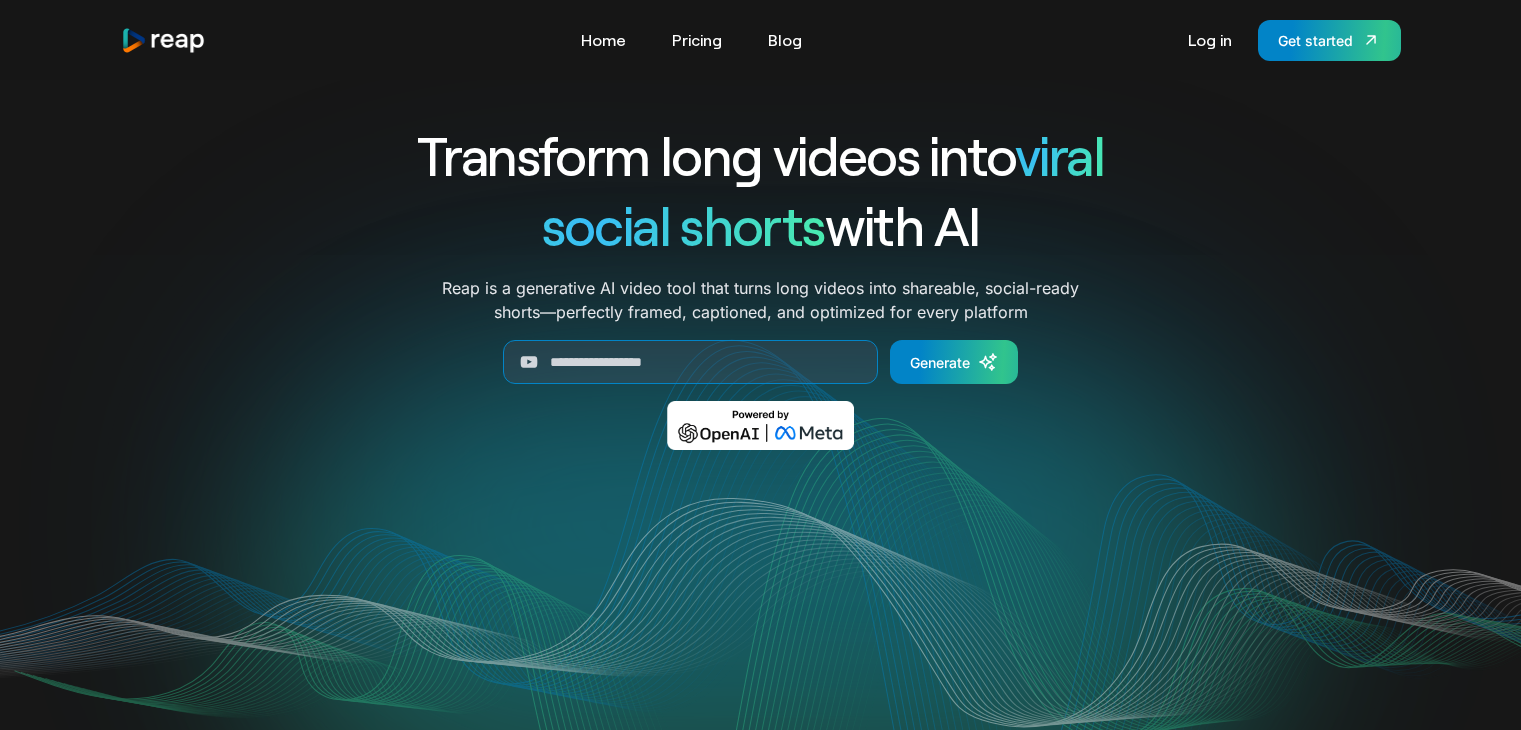 scroll, scrollTop: 0, scrollLeft: 0, axis: both 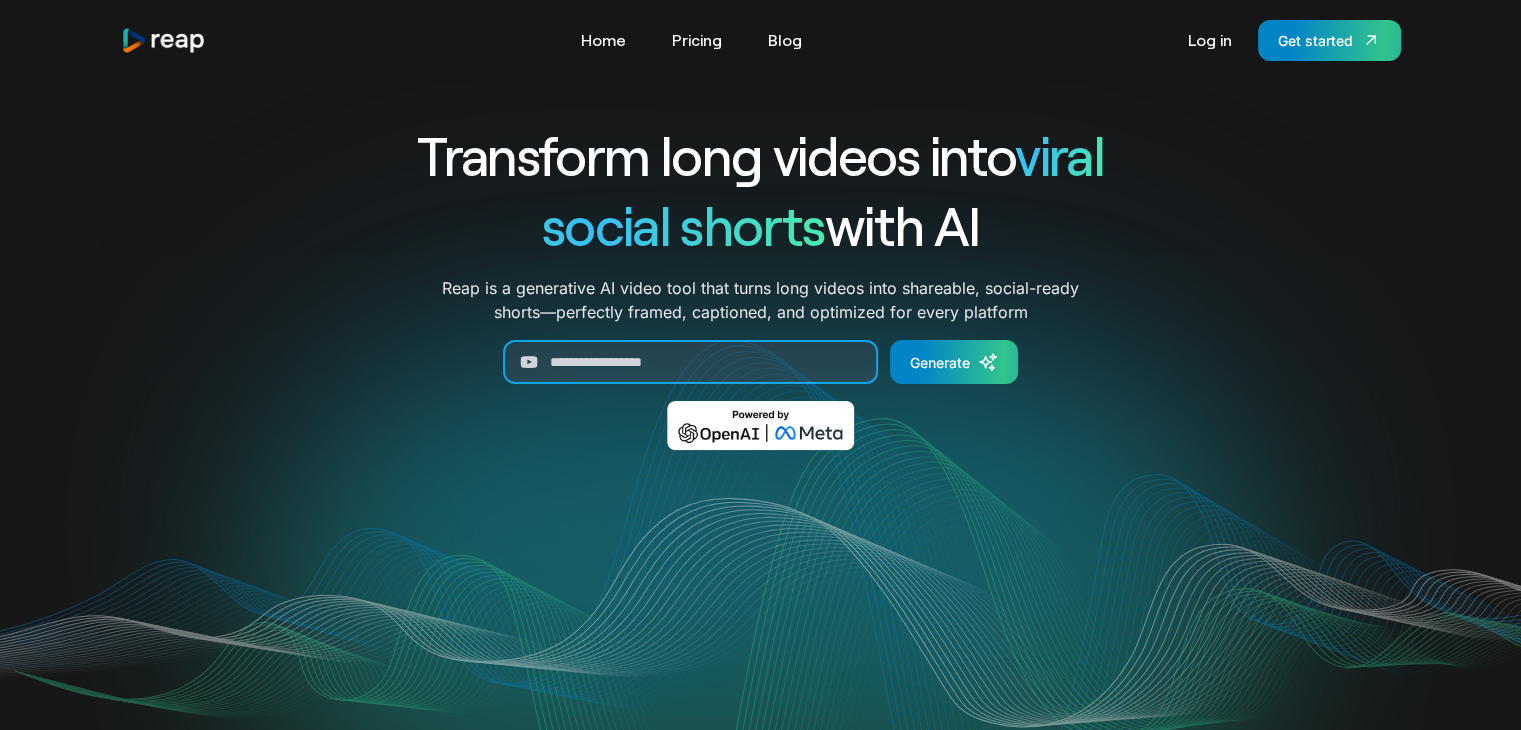 click at bounding box center [690, 362] 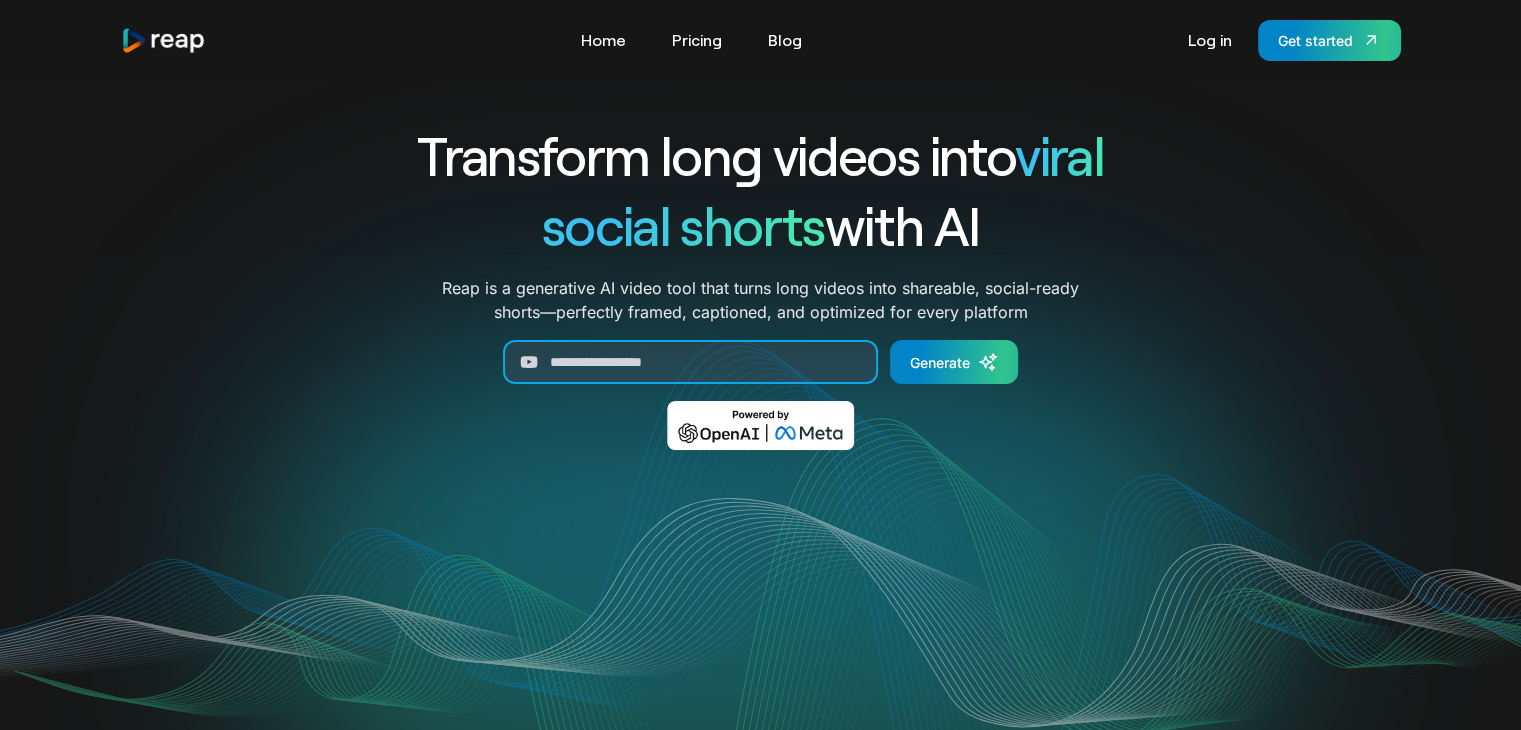 paste on "**********" 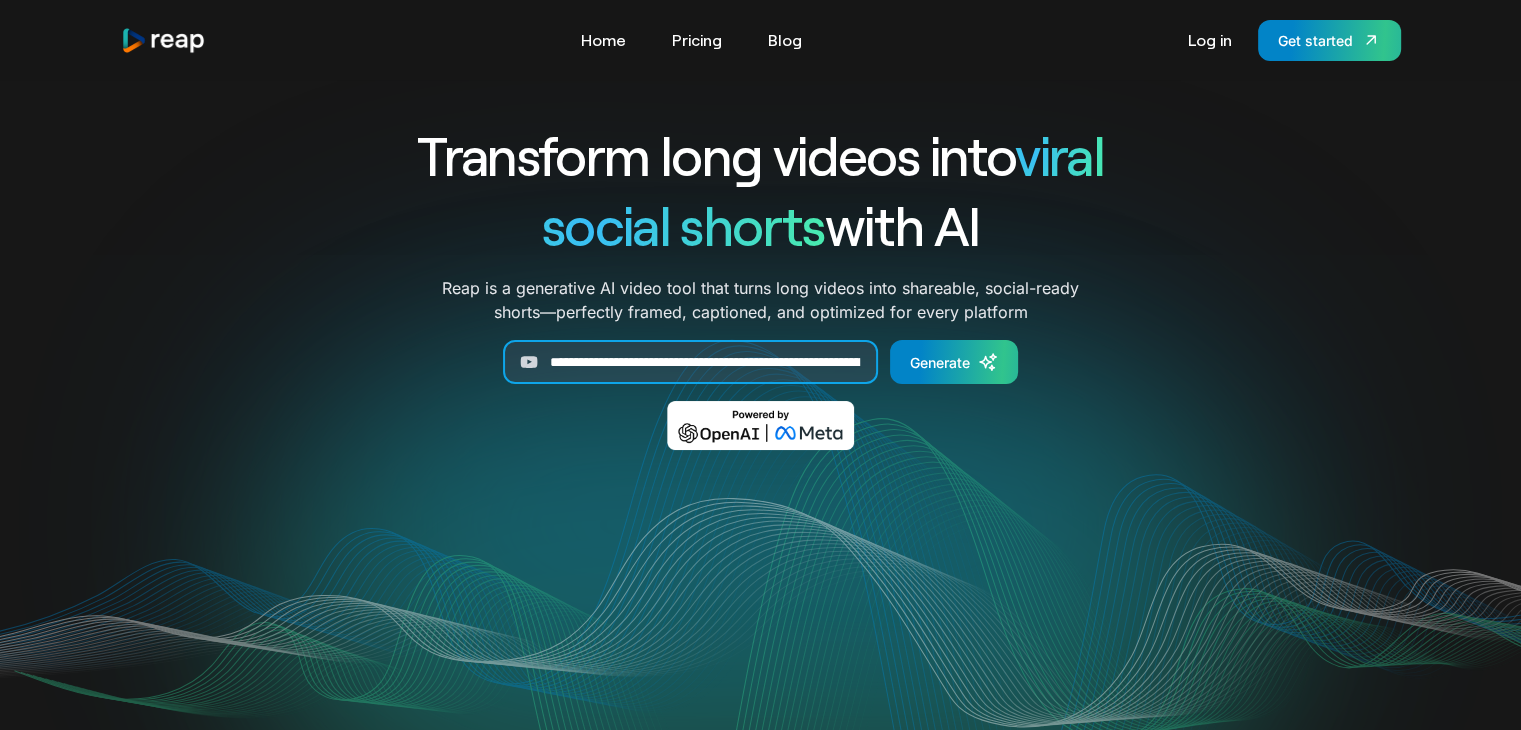 scroll, scrollTop: 0, scrollLeft: 377, axis: horizontal 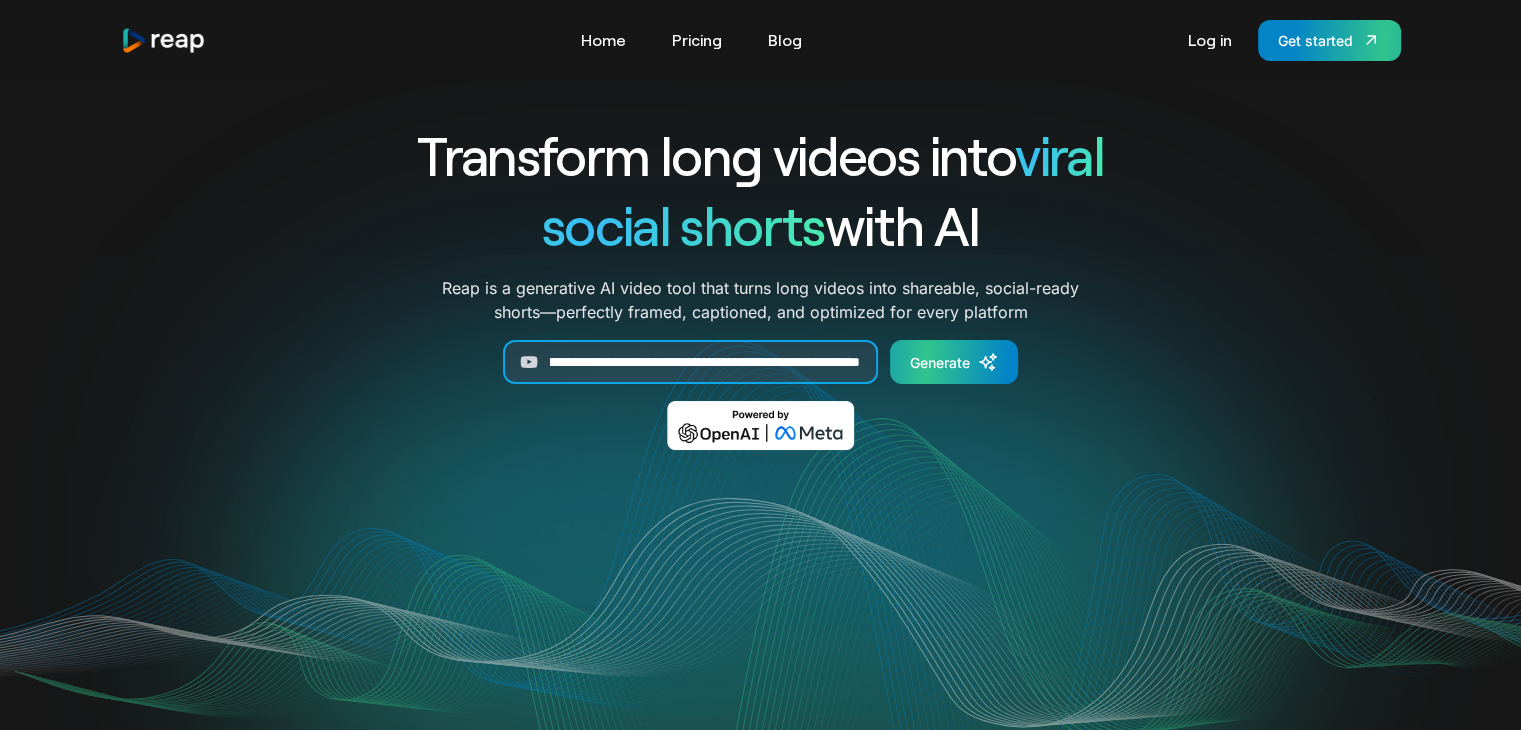 type on "**********" 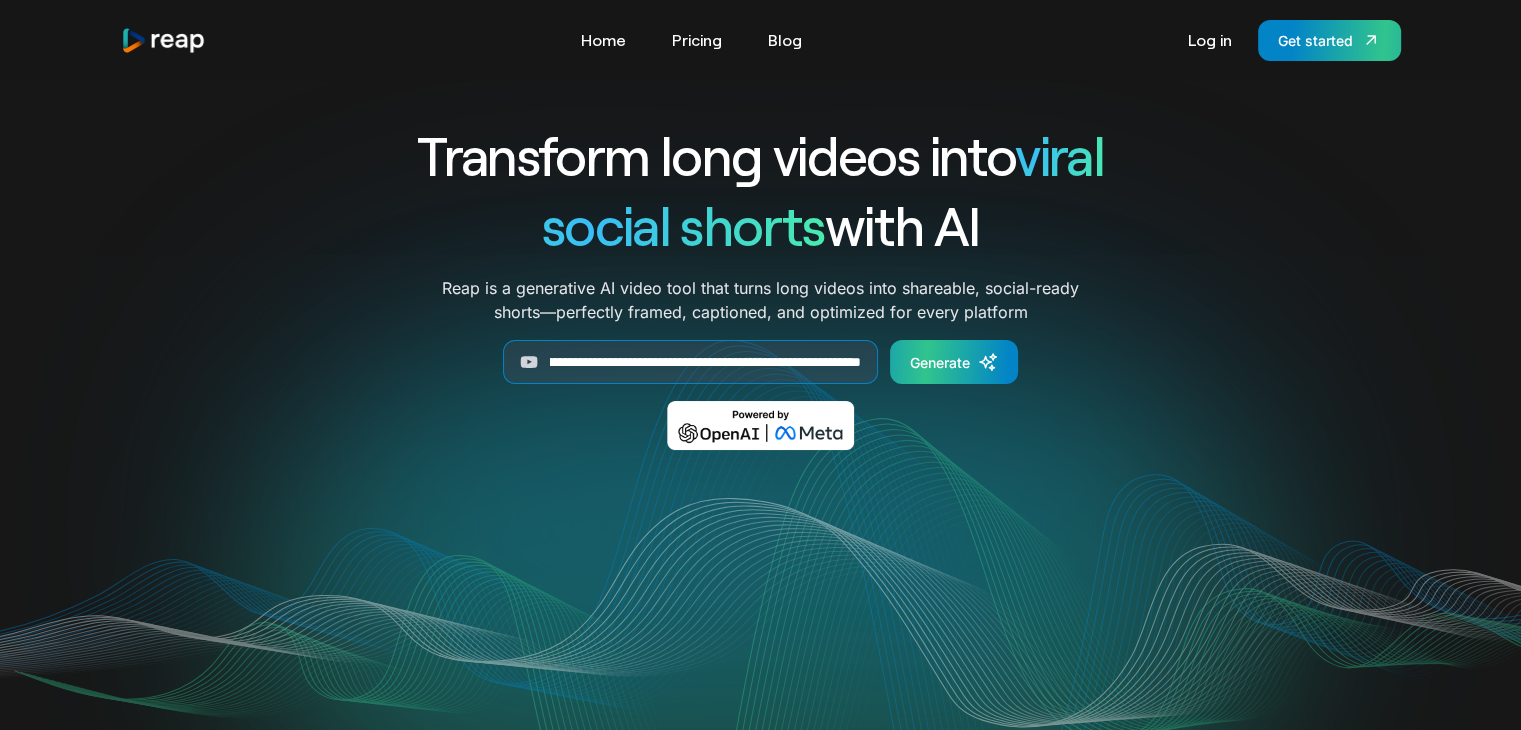 click on "Generate" at bounding box center [940, 362] 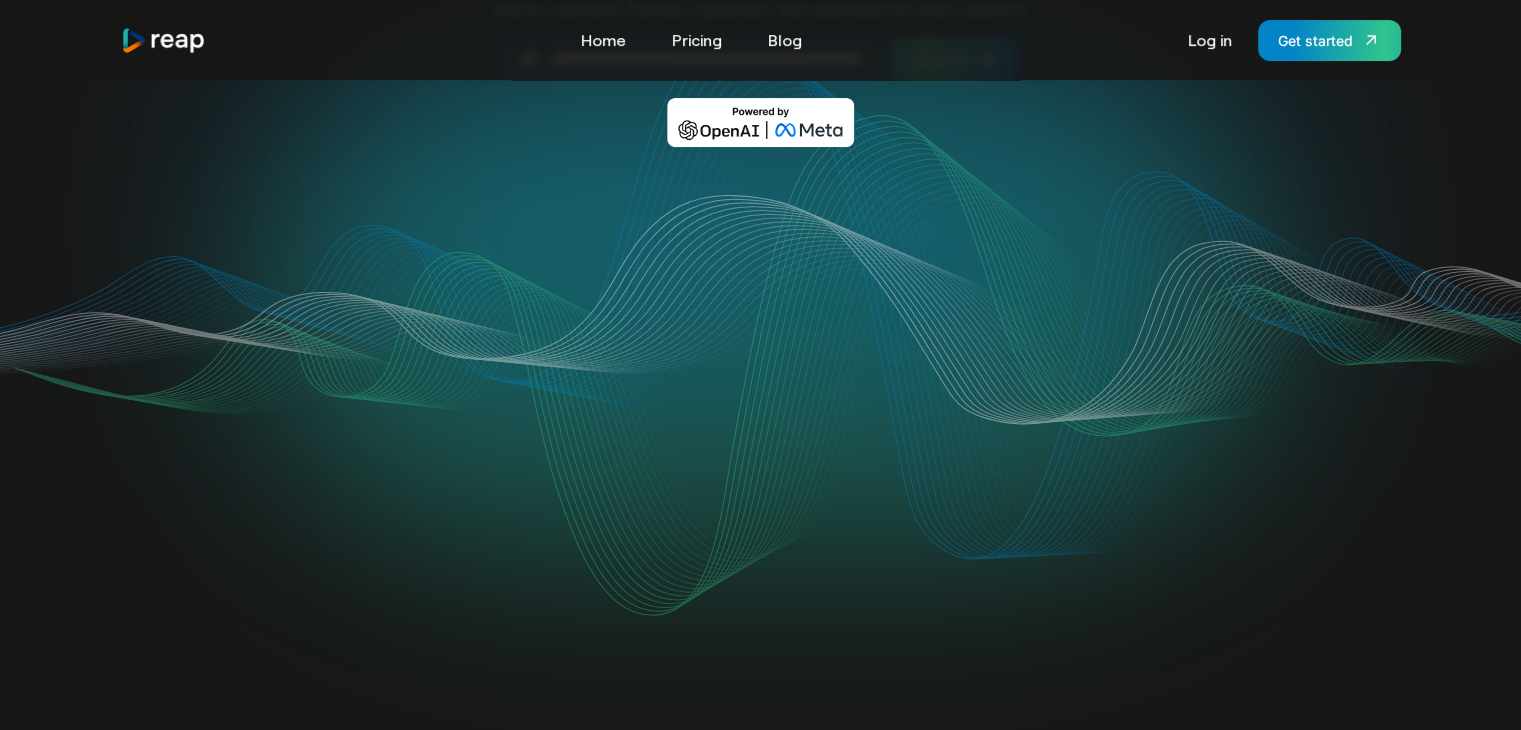 scroll, scrollTop: 312, scrollLeft: 0, axis: vertical 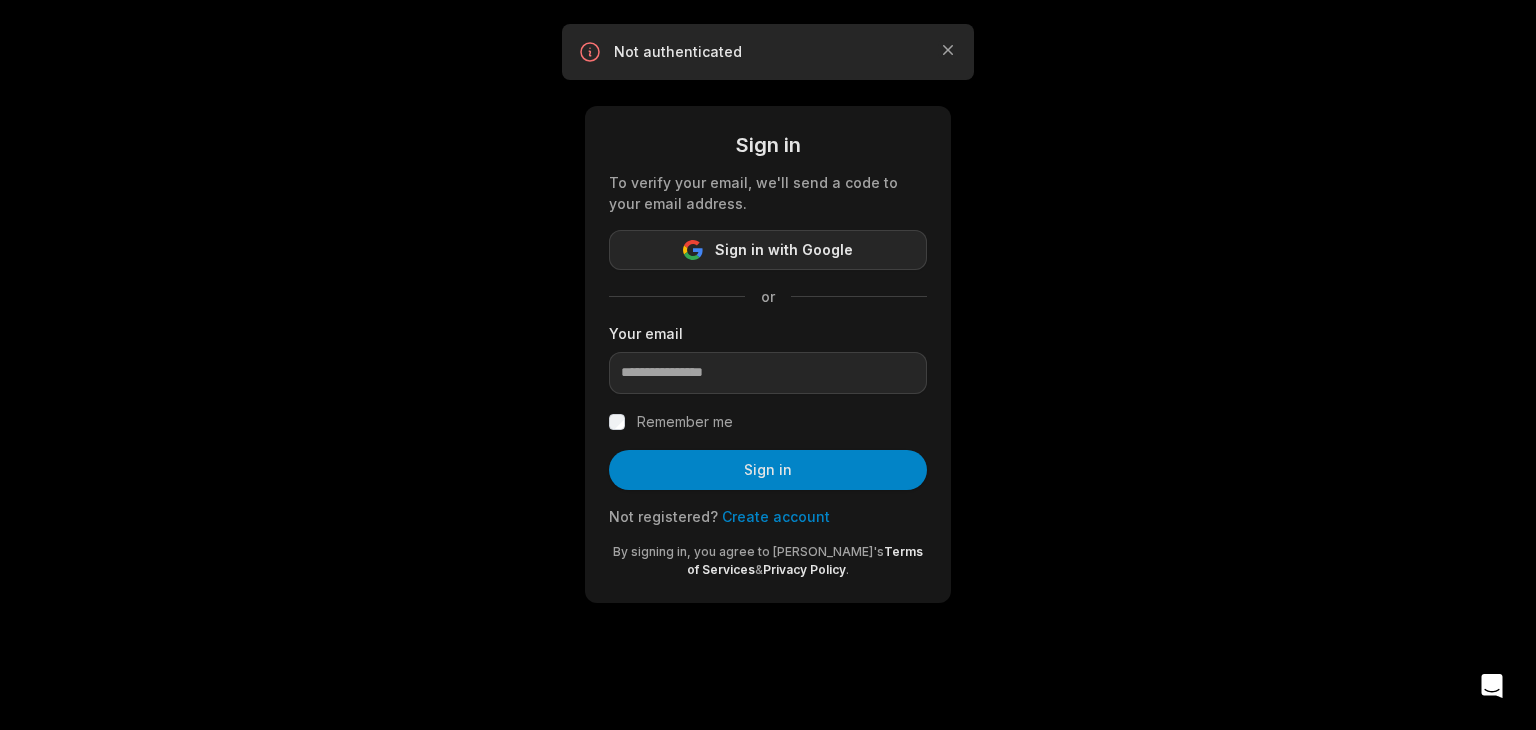click on "Sign in with Google" at bounding box center [784, 250] 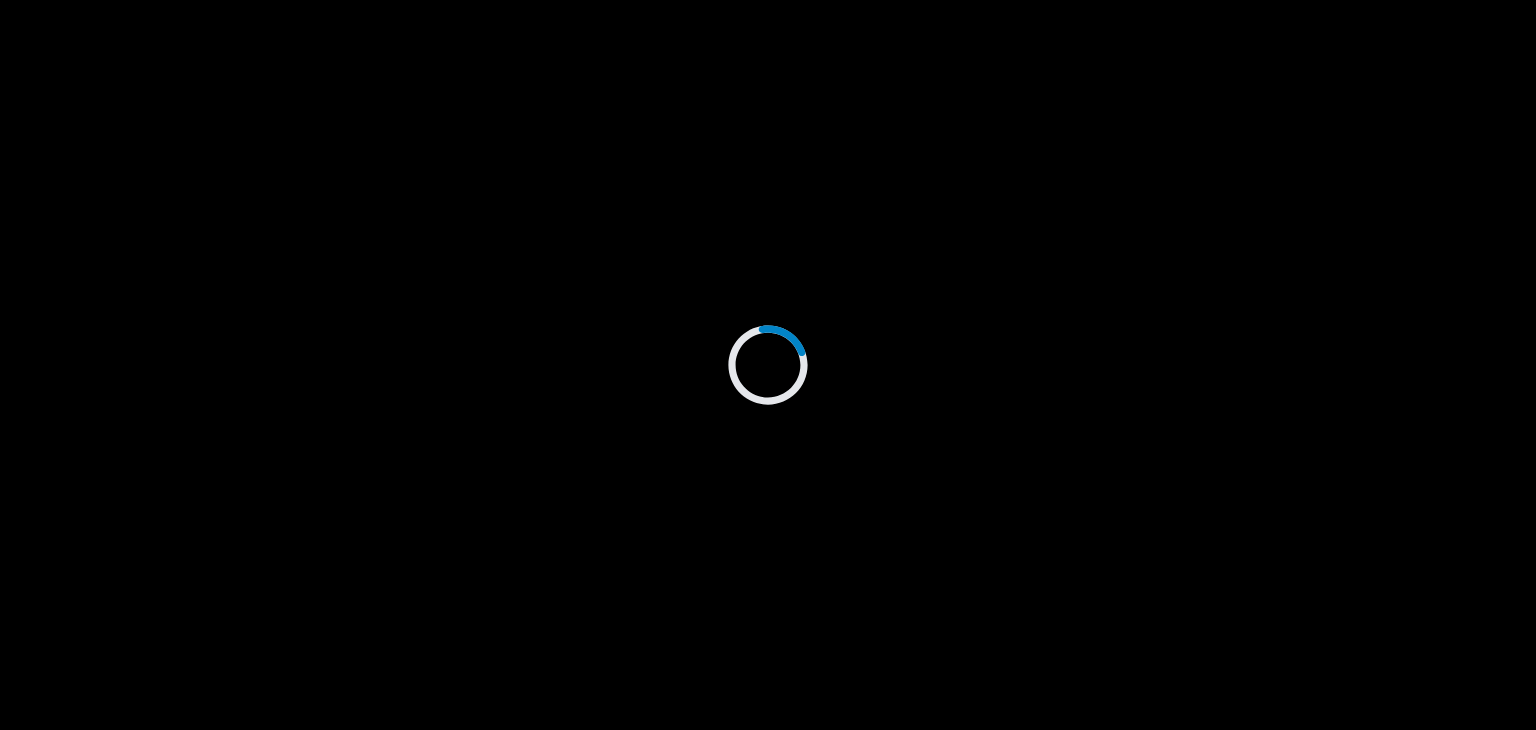 scroll, scrollTop: 0, scrollLeft: 0, axis: both 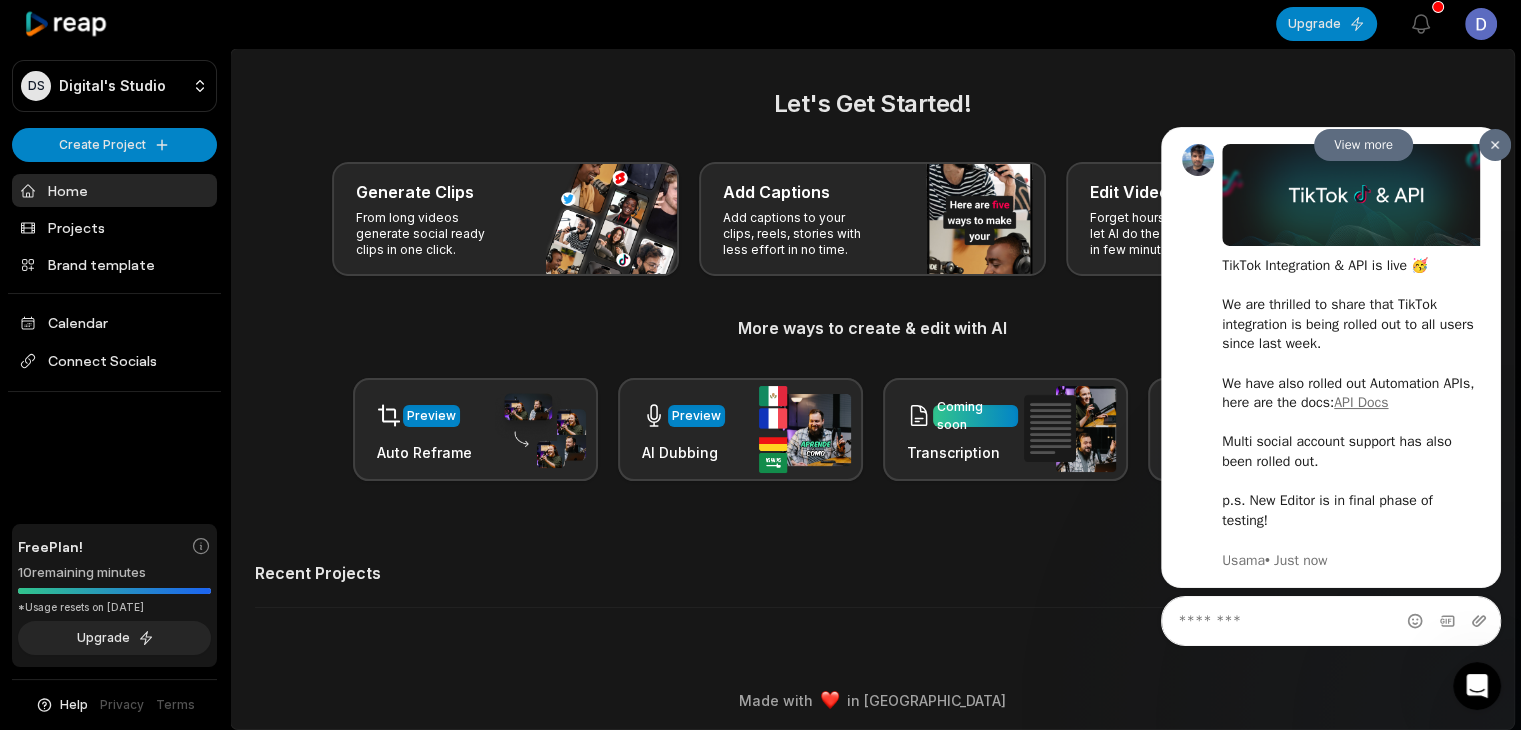 click at bounding box center (1495, 144) 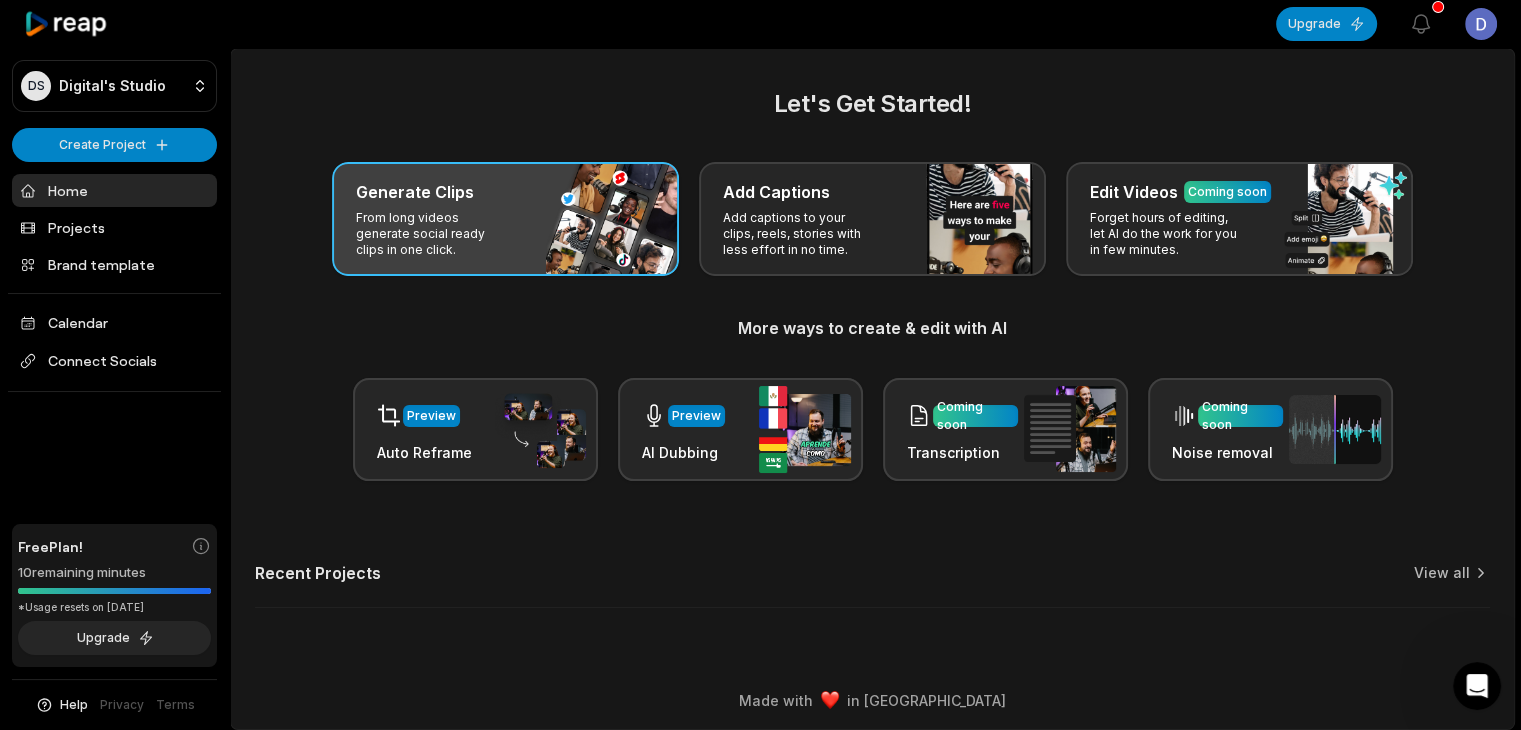 click on "From long videos generate social ready clips in one click." at bounding box center (433, 234) 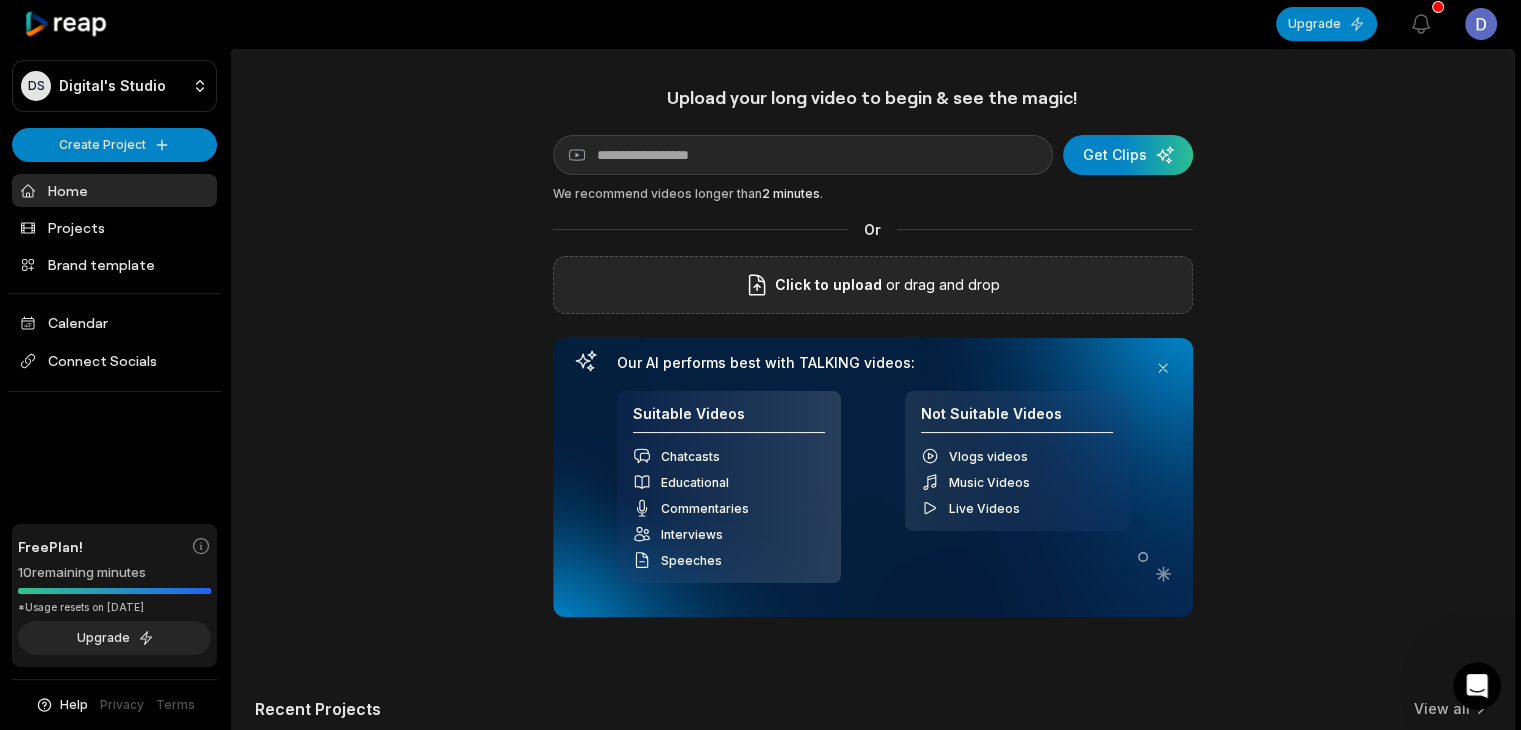 click on "Click to upload or drag and drop" at bounding box center (873, 285) 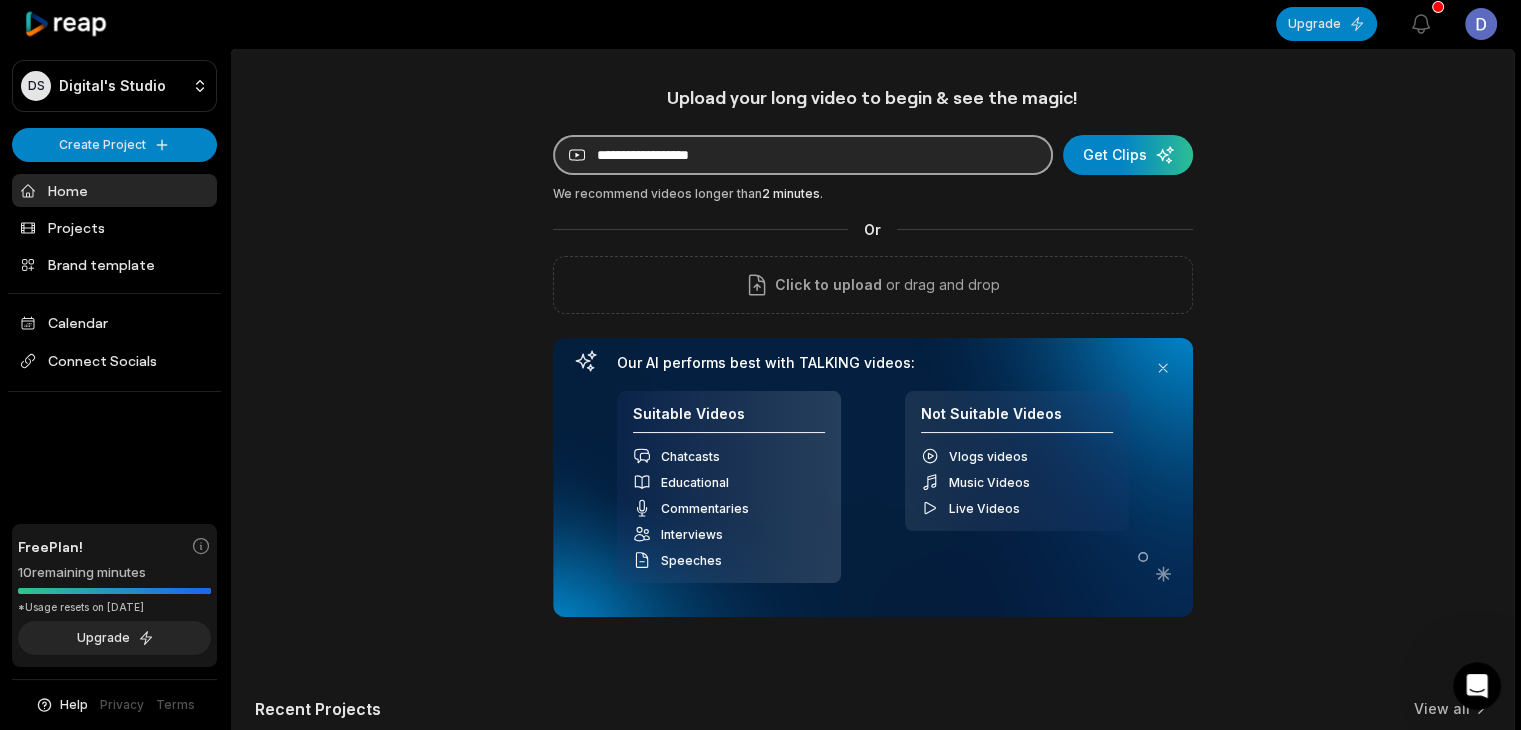 click at bounding box center [803, 155] 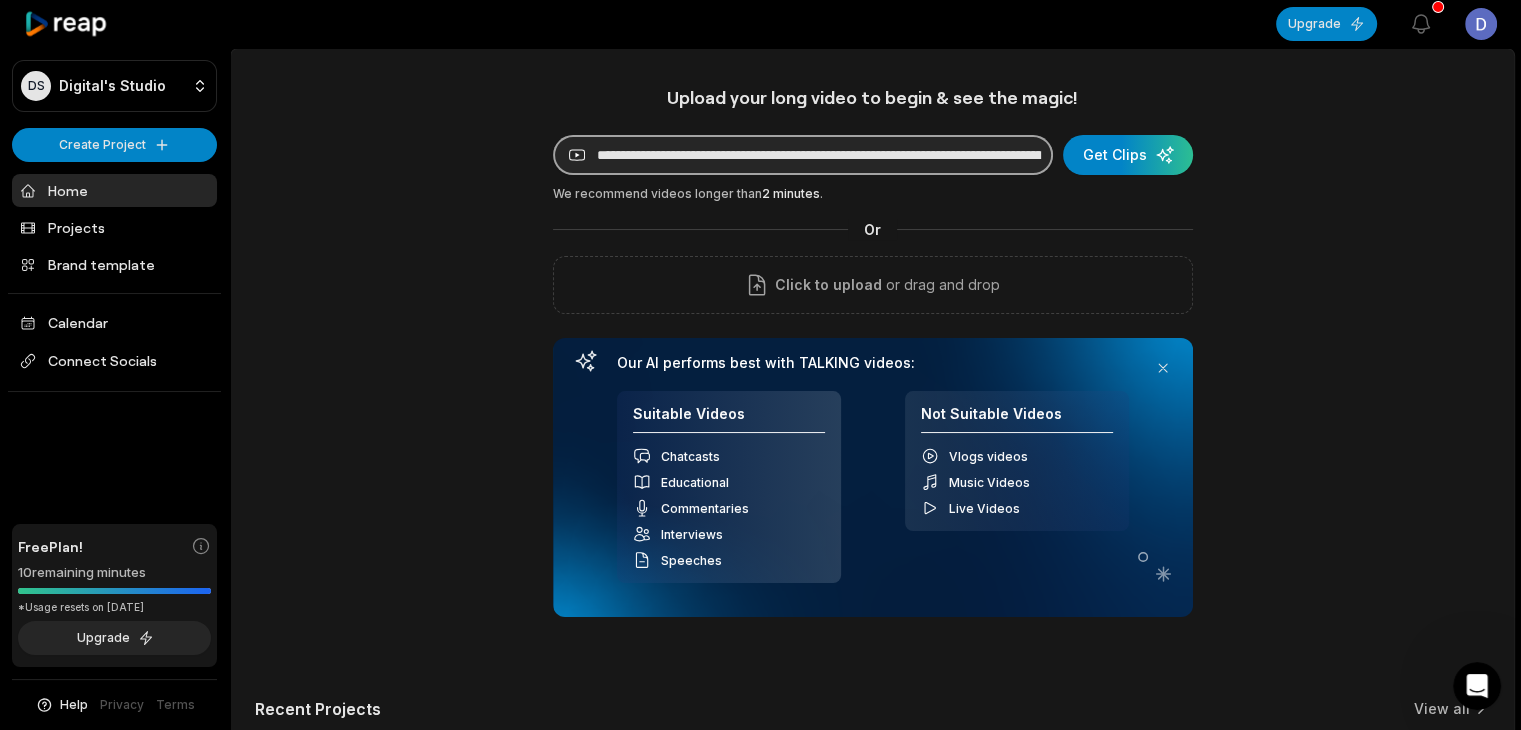 scroll, scrollTop: 0, scrollLeft: 240, axis: horizontal 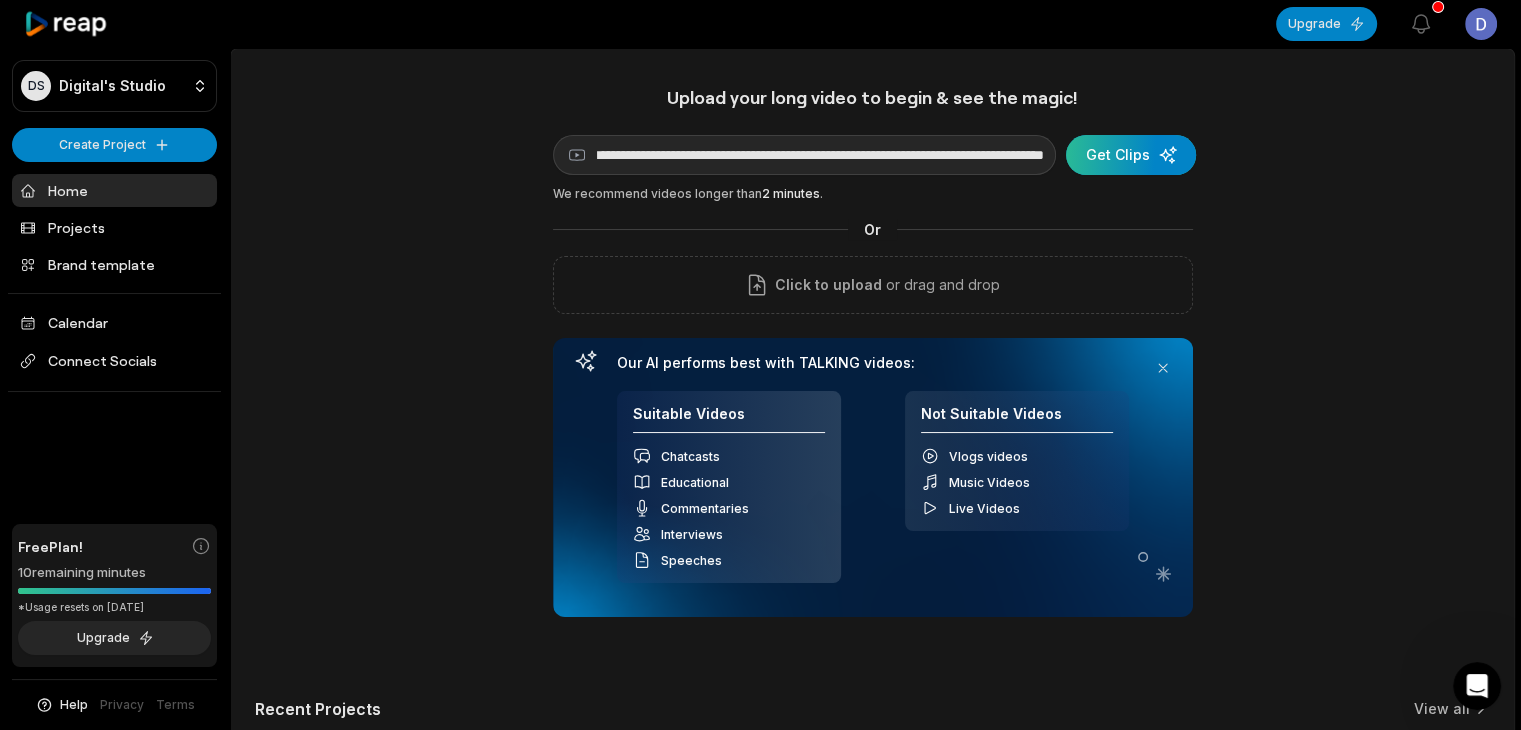click at bounding box center (1131, 155) 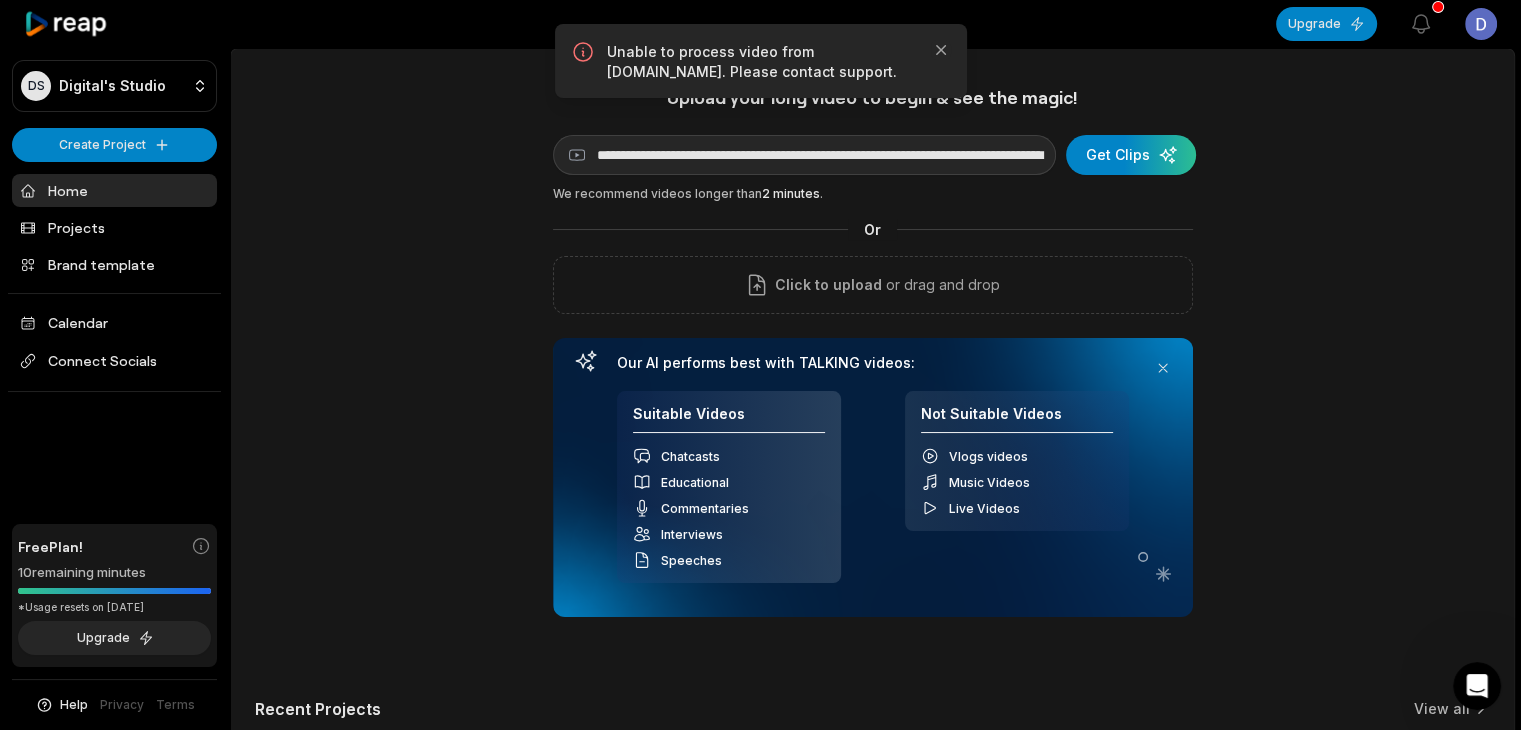 click on "**********" at bounding box center (872, 427) 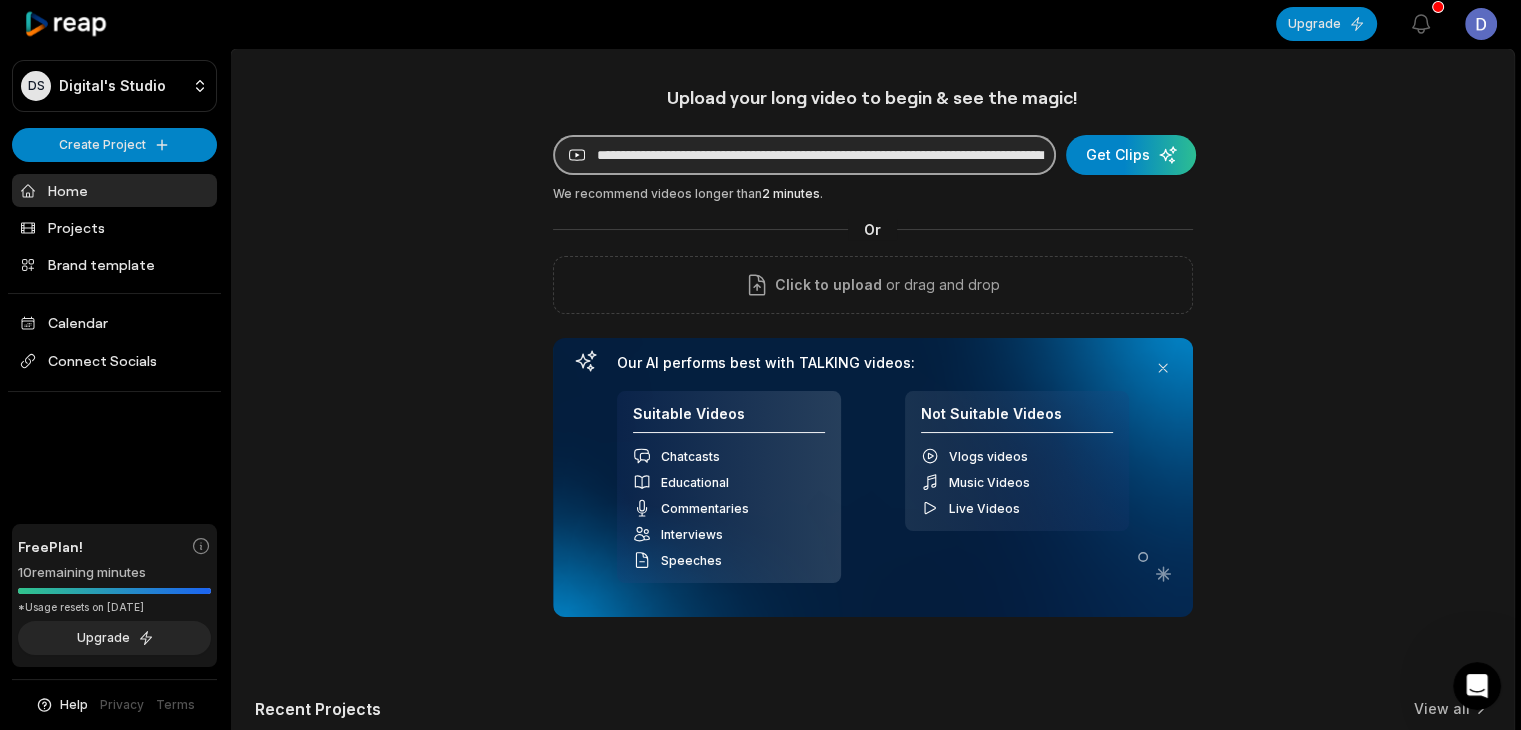 click on "**********" at bounding box center (804, 155) 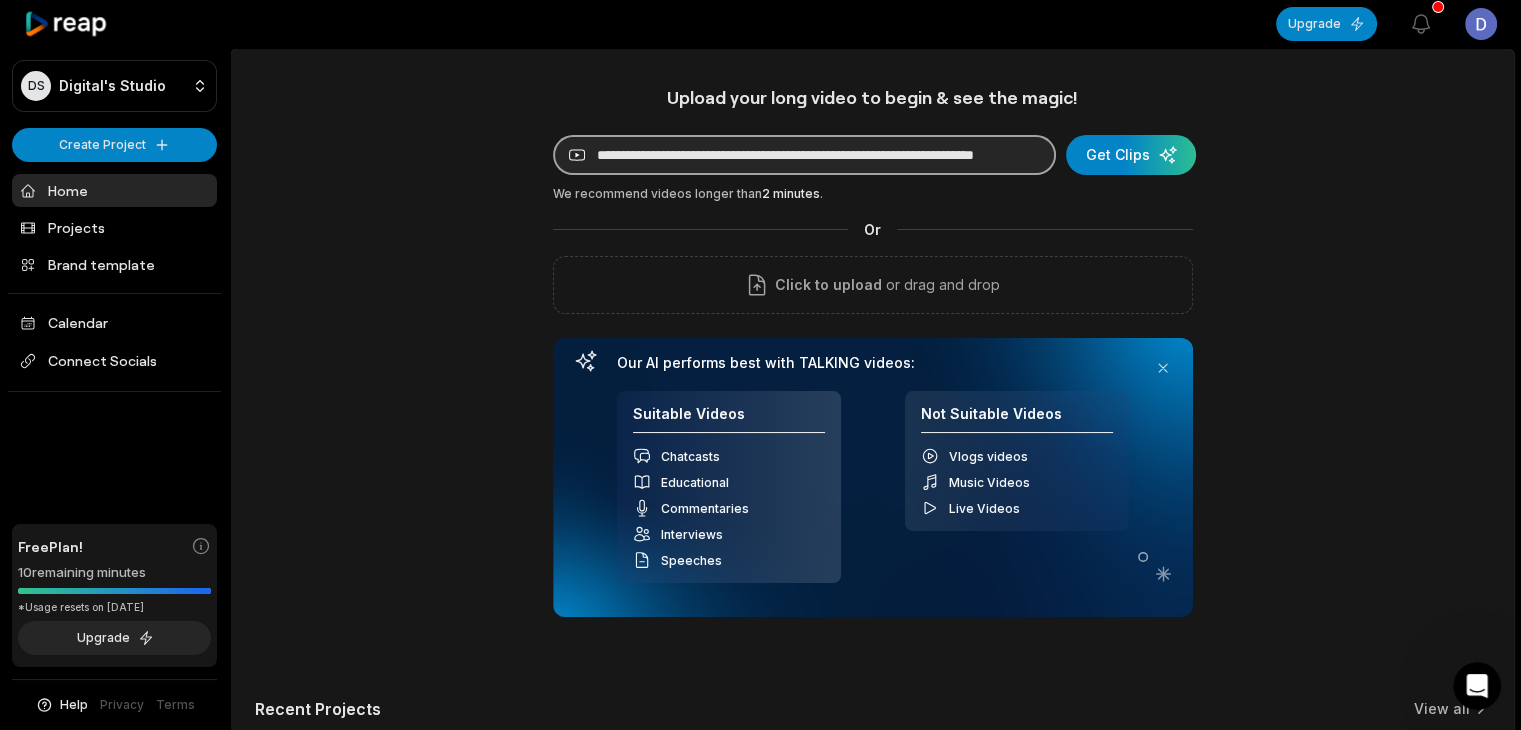 scroll, scrollTop: 0, scrollLeft: 116, axis: horizontal 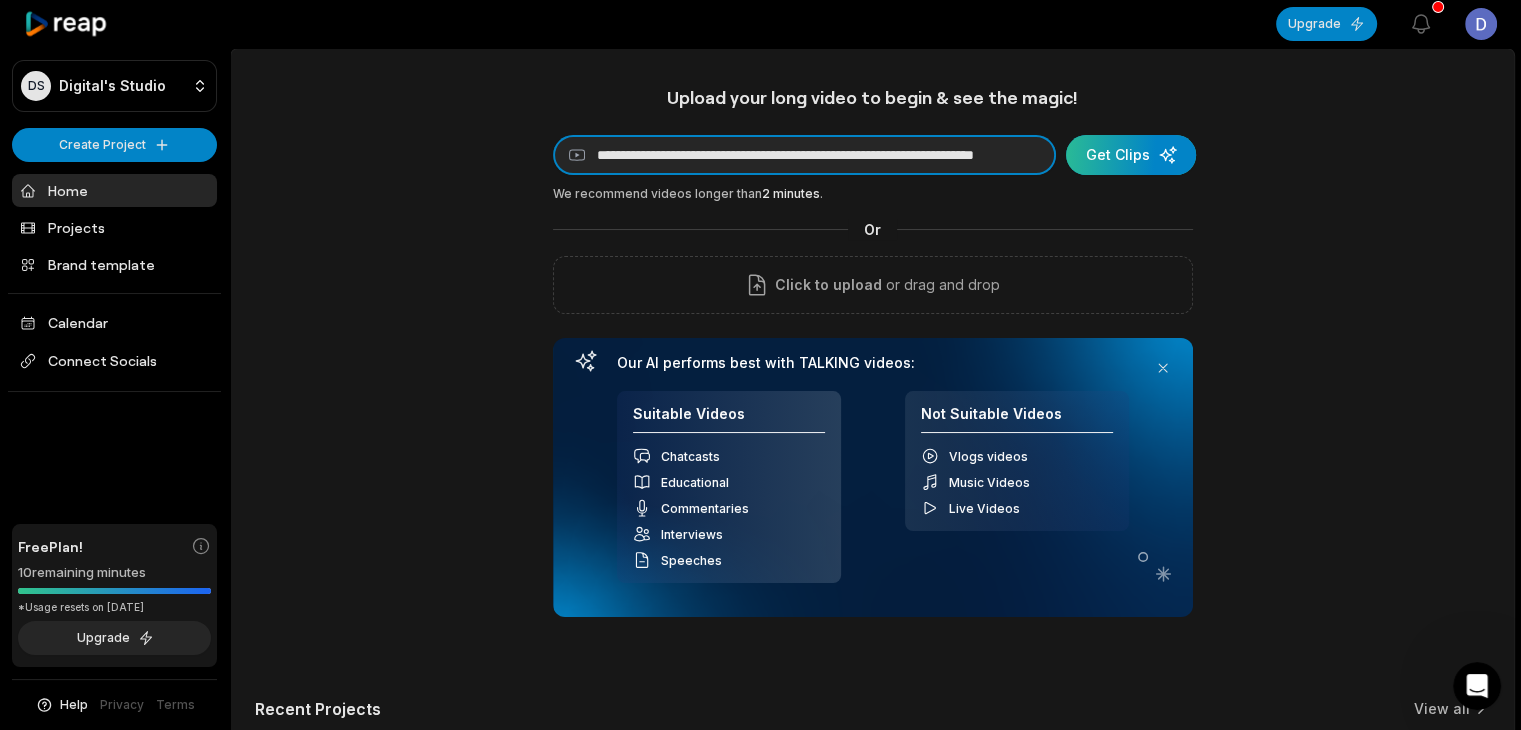 type on "**********" 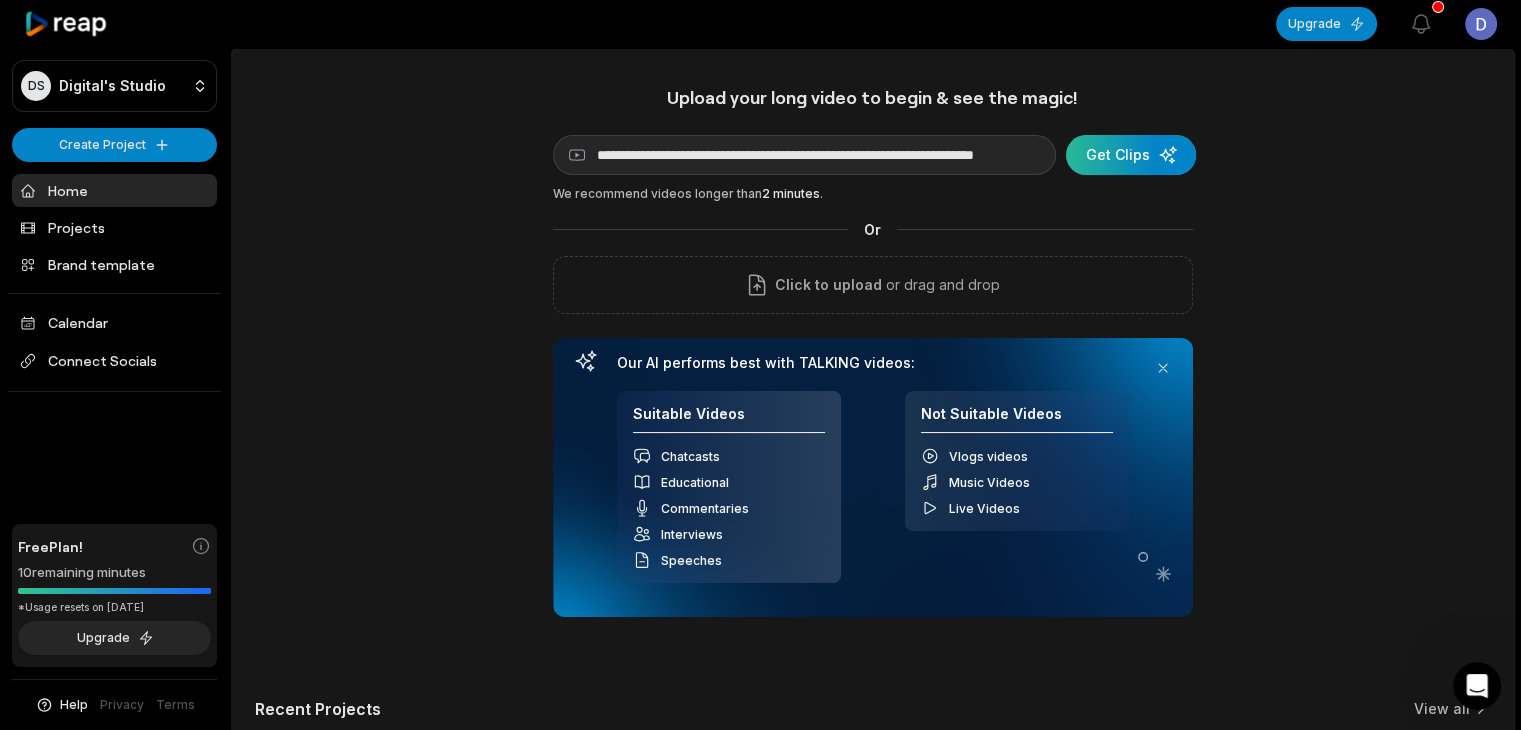 click at bounding box center [1131, 155] 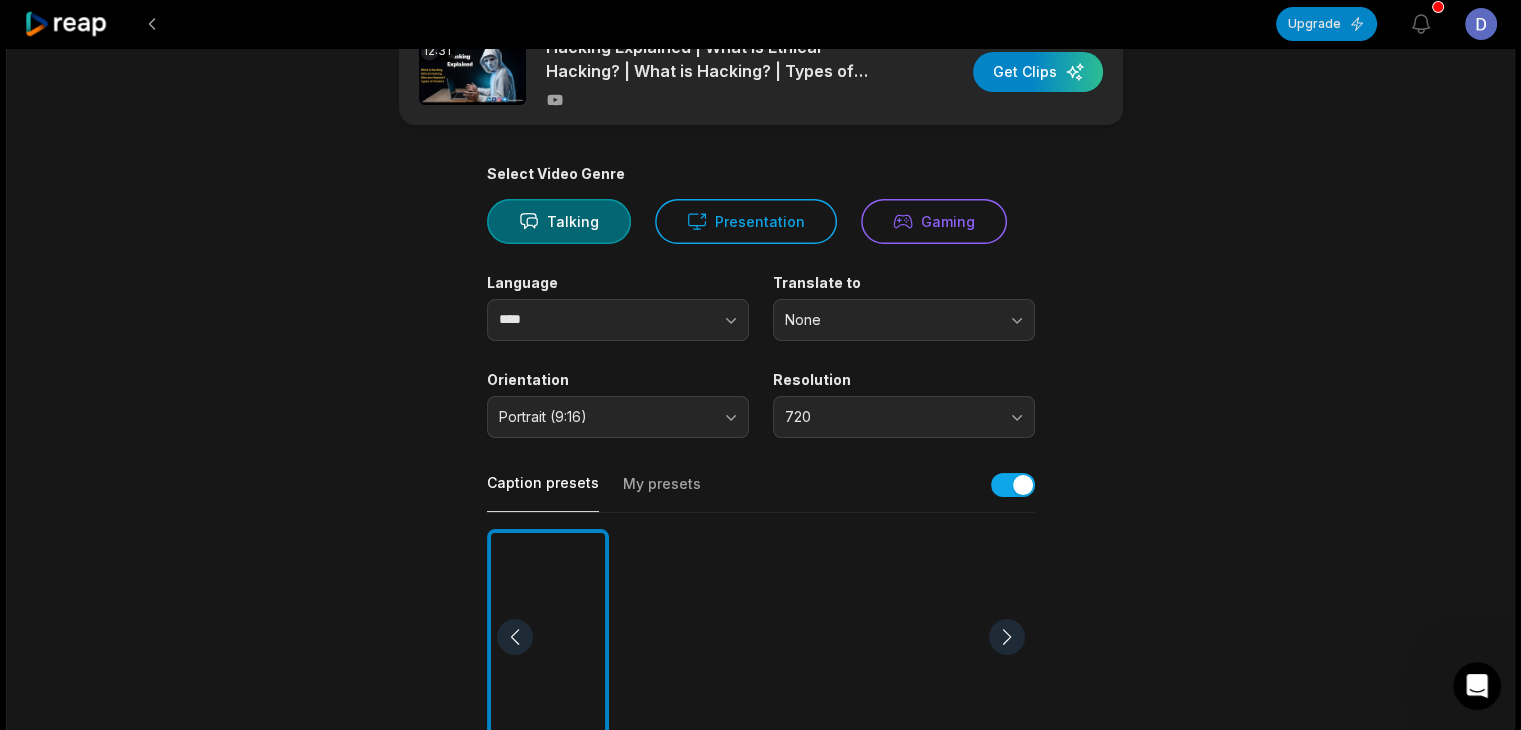 scroll, scrollTop: 0, scrollLeft: 0, axis: both 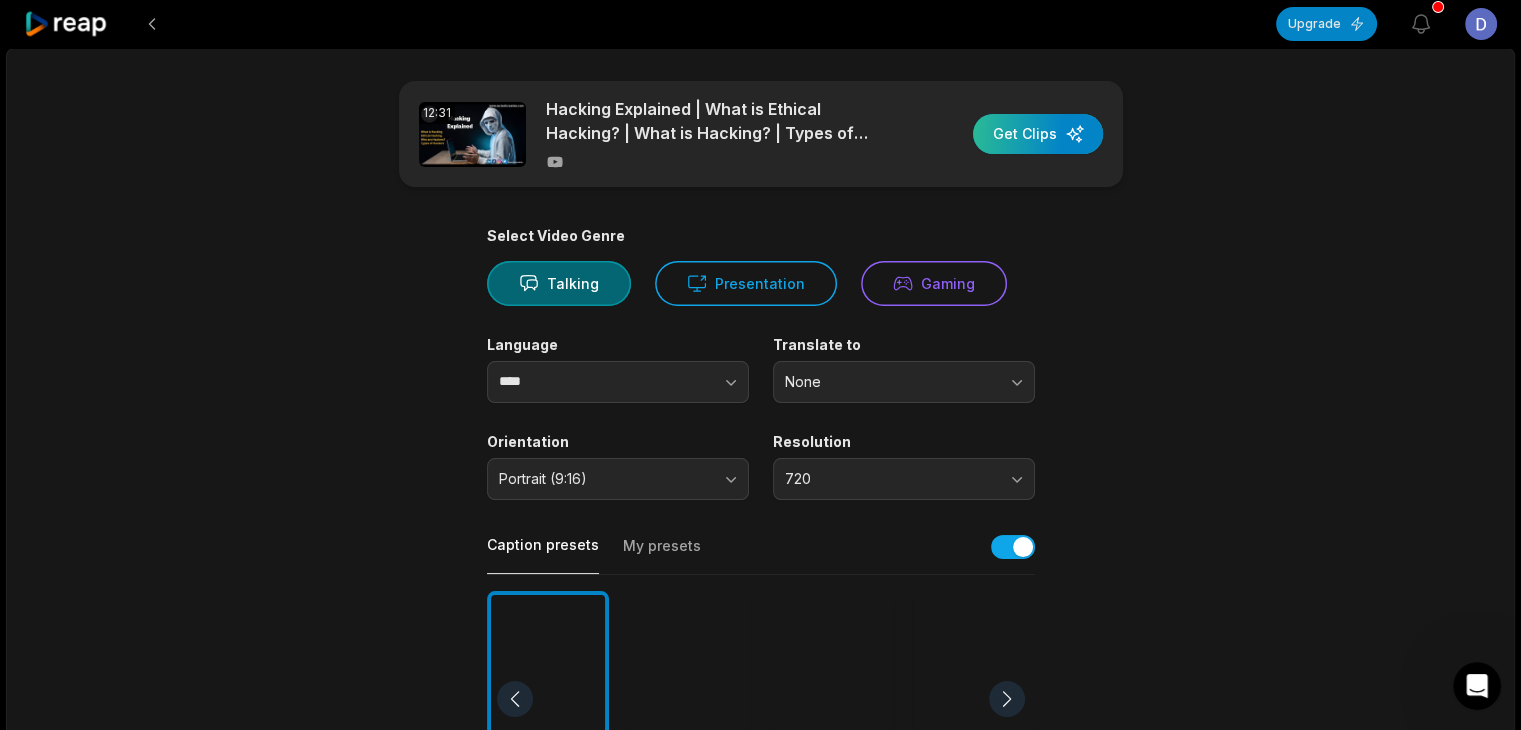 click at bounding box center [1038, 134] 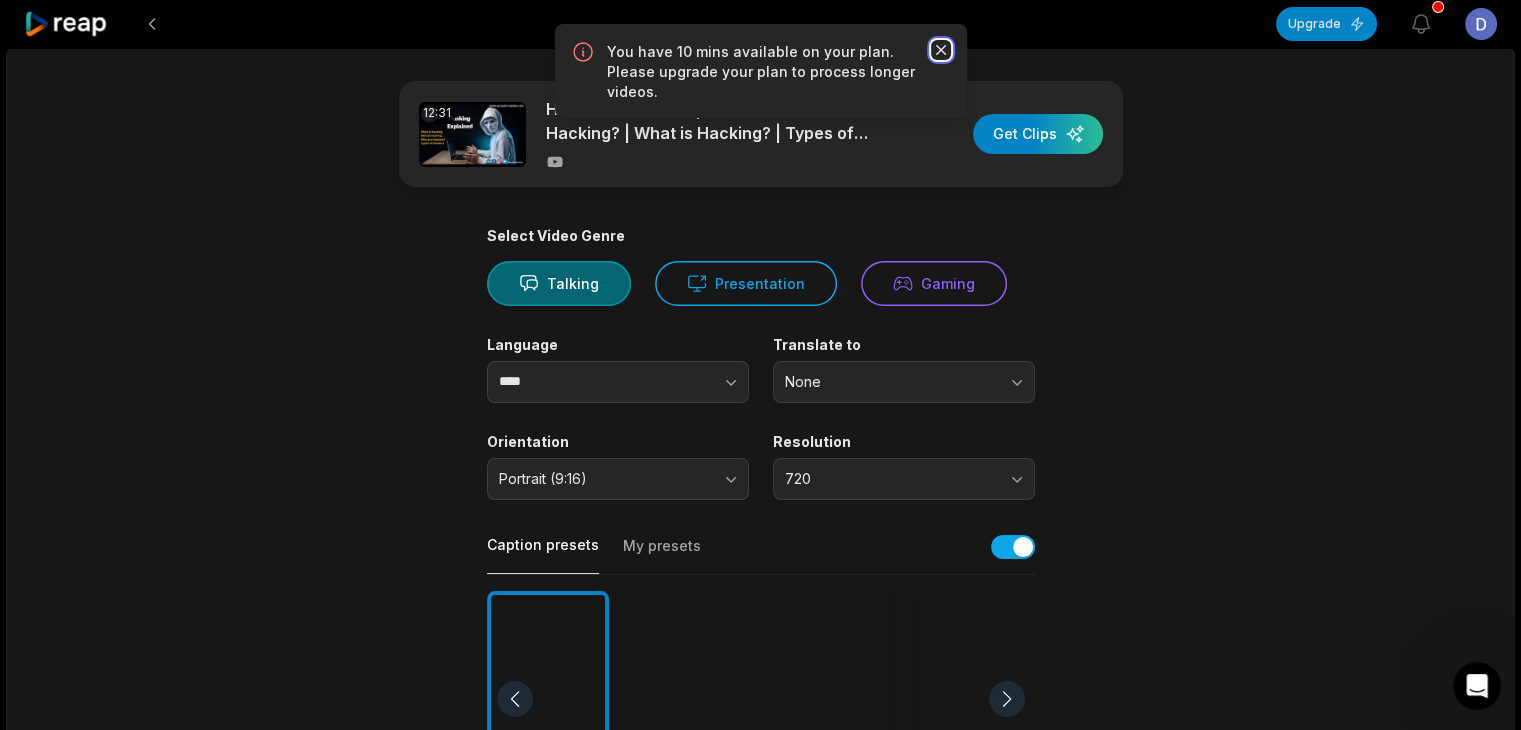 click 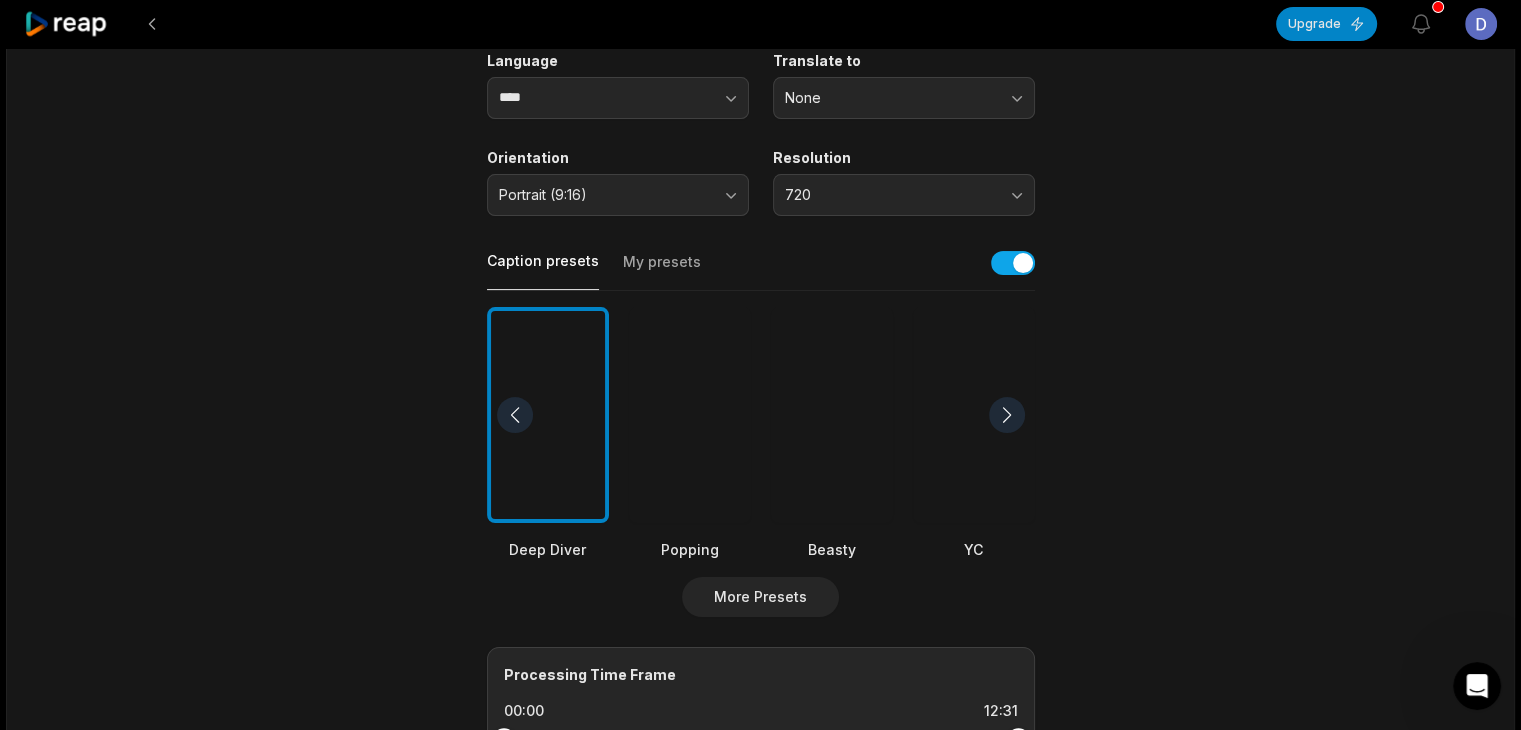 scroll, scrollTop: 0, scrollLeft: 0, axis: both 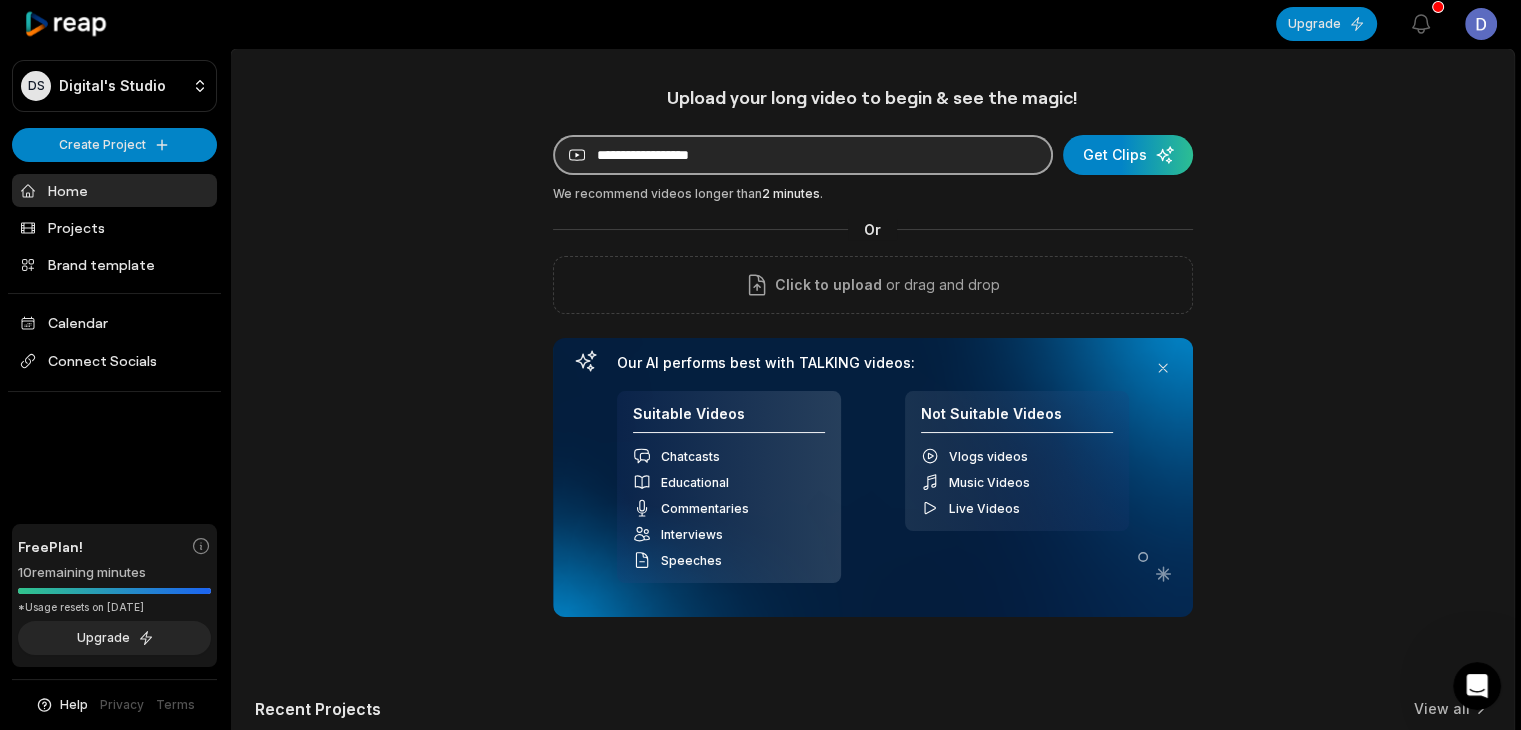 click at bounding box center (803, 155) 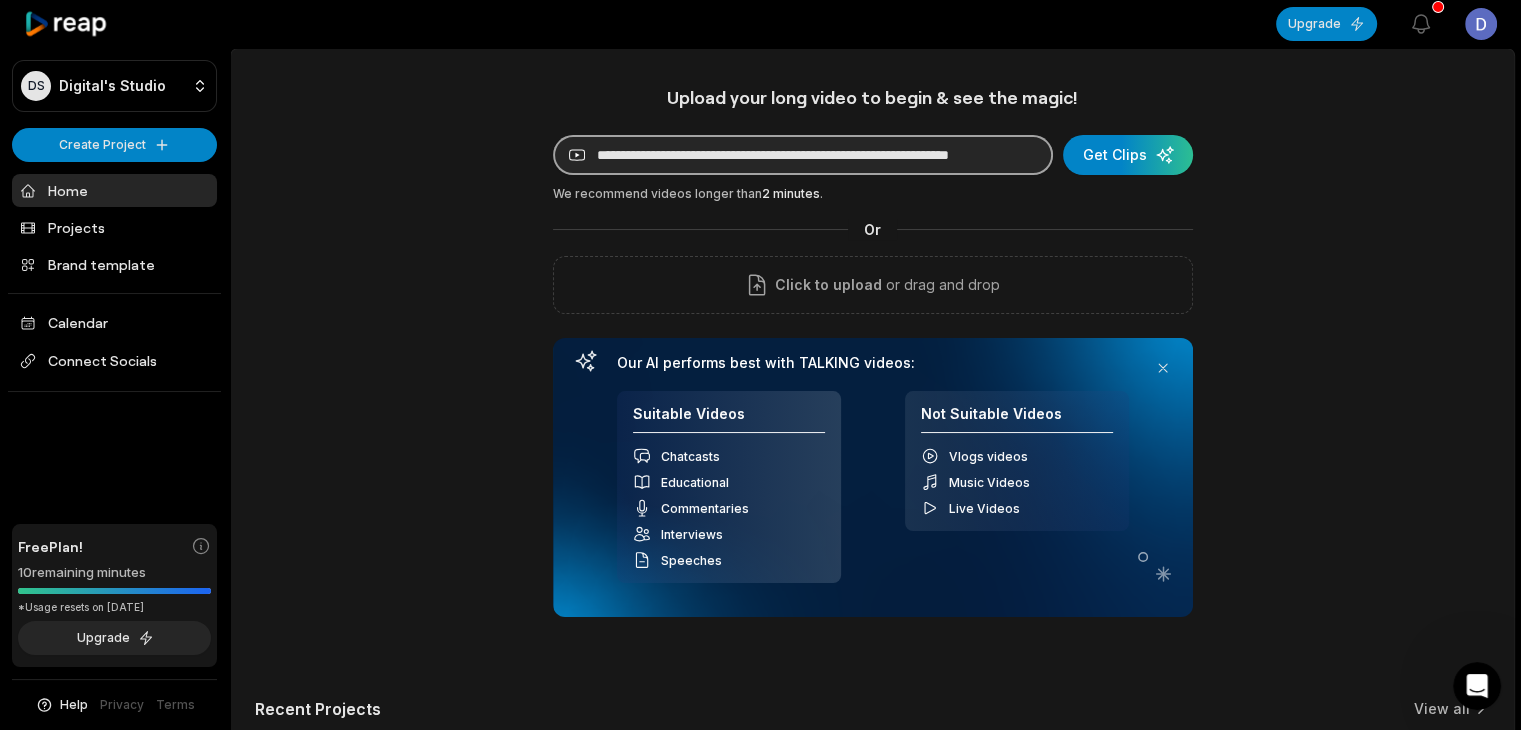 scroll, scrollTop: 0, scrollLeft: 106, axis: horizontal 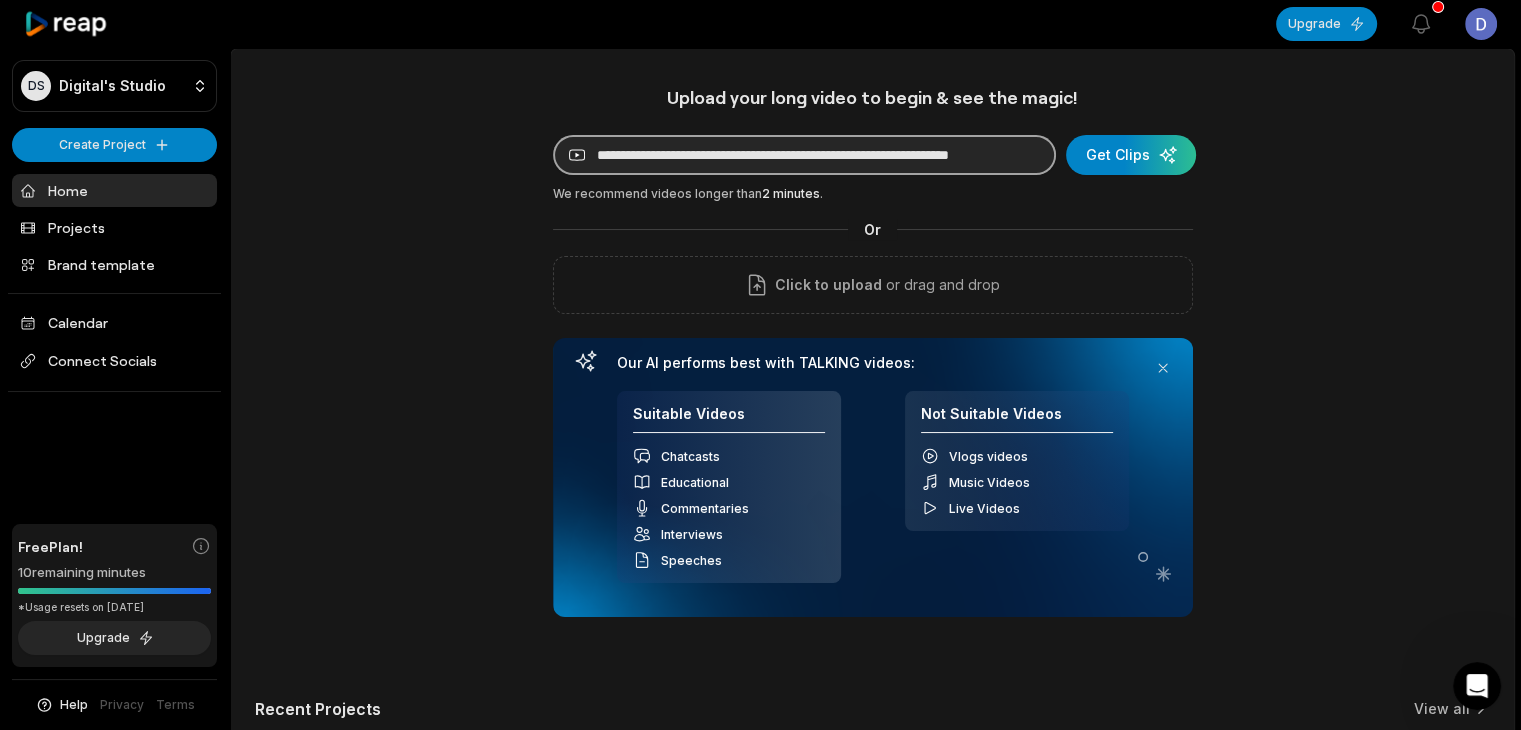 type on "**********" 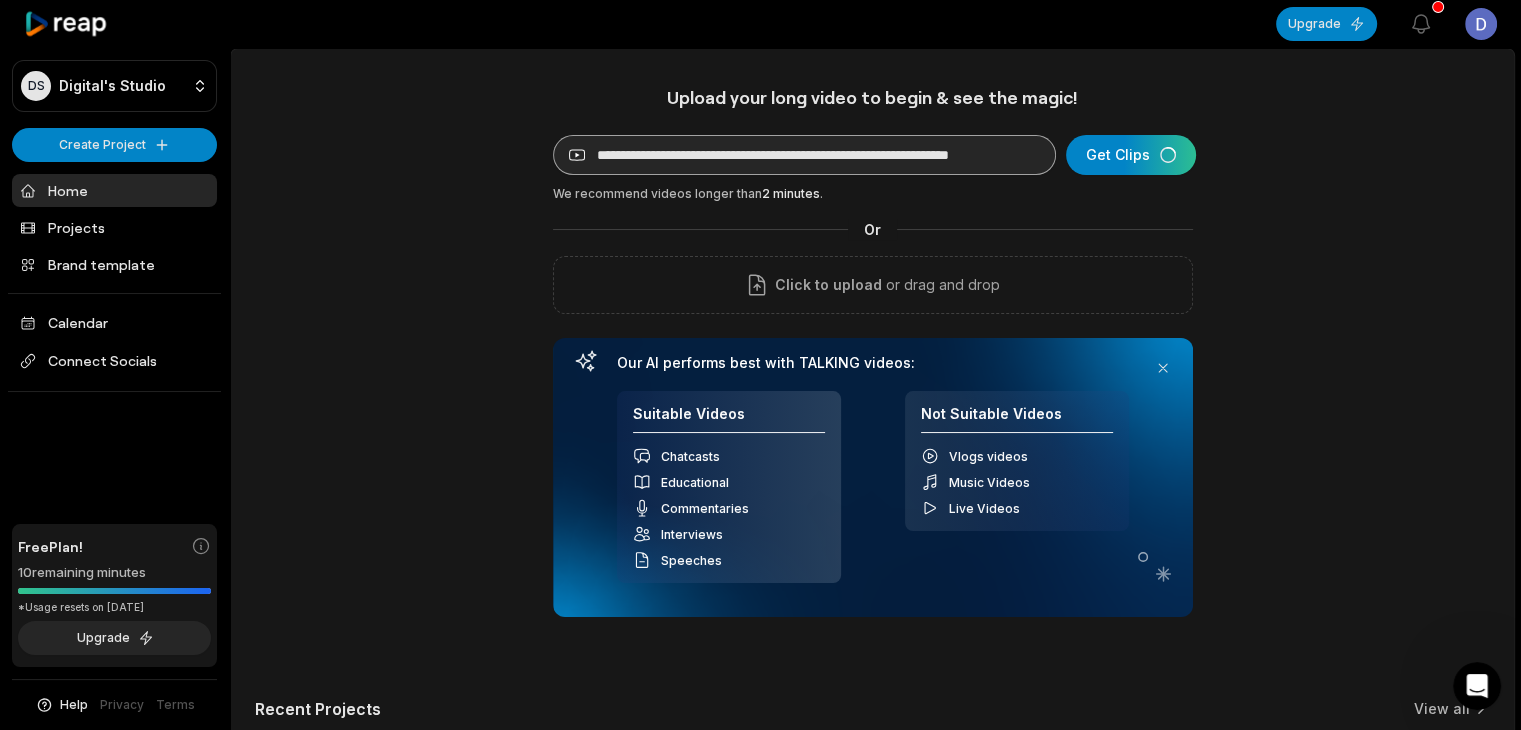 scroll, scrollTop: 0, scrollLeft: 0, axis: both 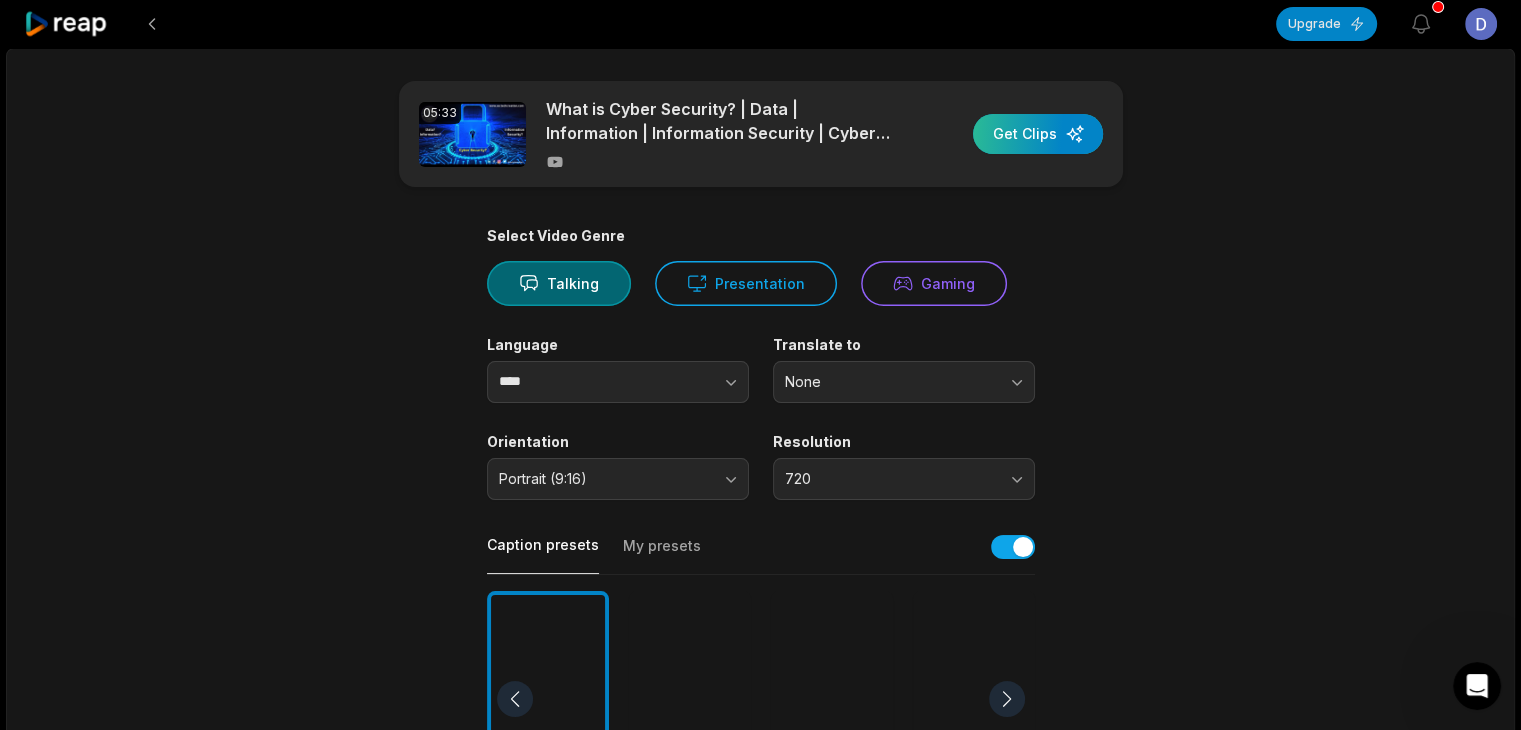 click at bounding box center [1038, 134] 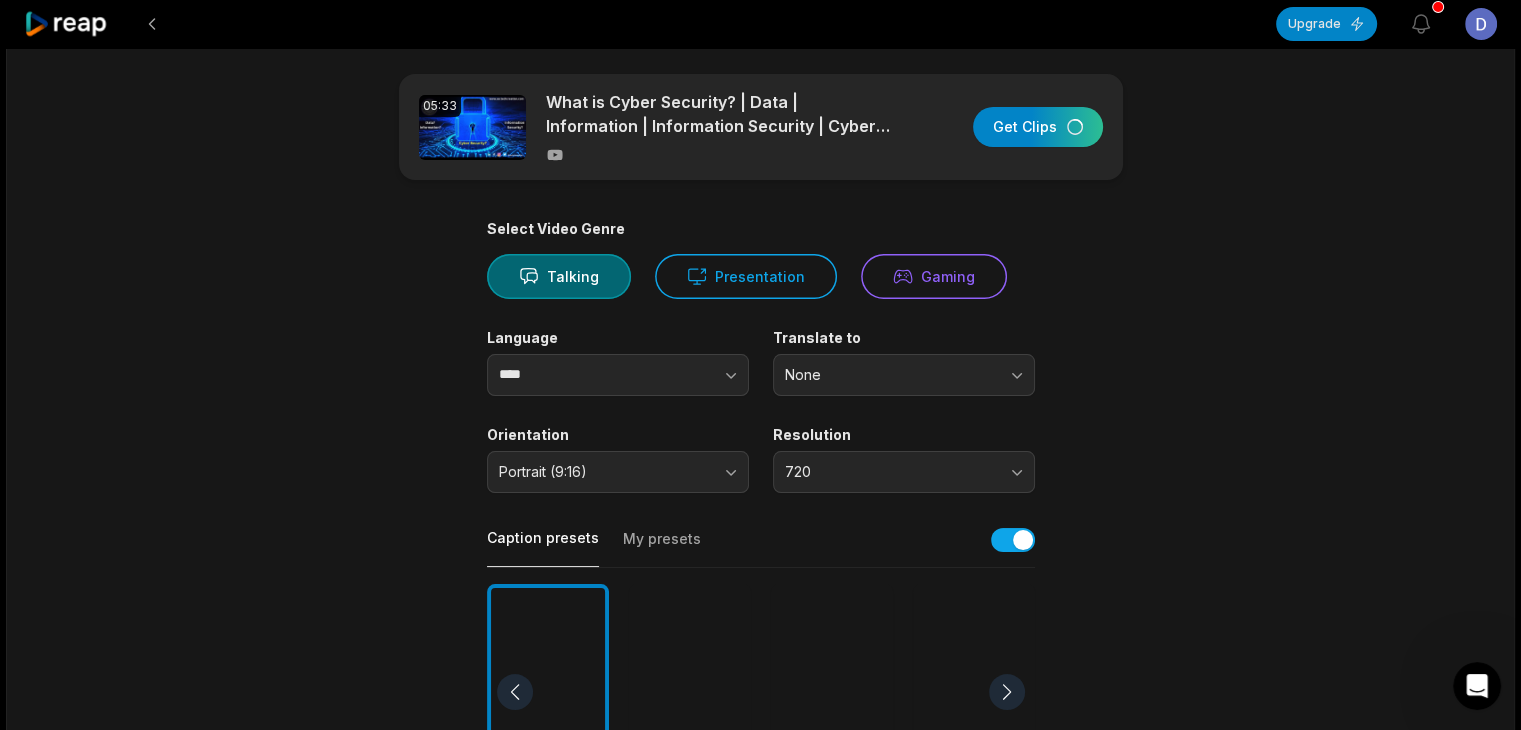 scroll, scrollTop: 0, scrollLeft: 0, axis: both 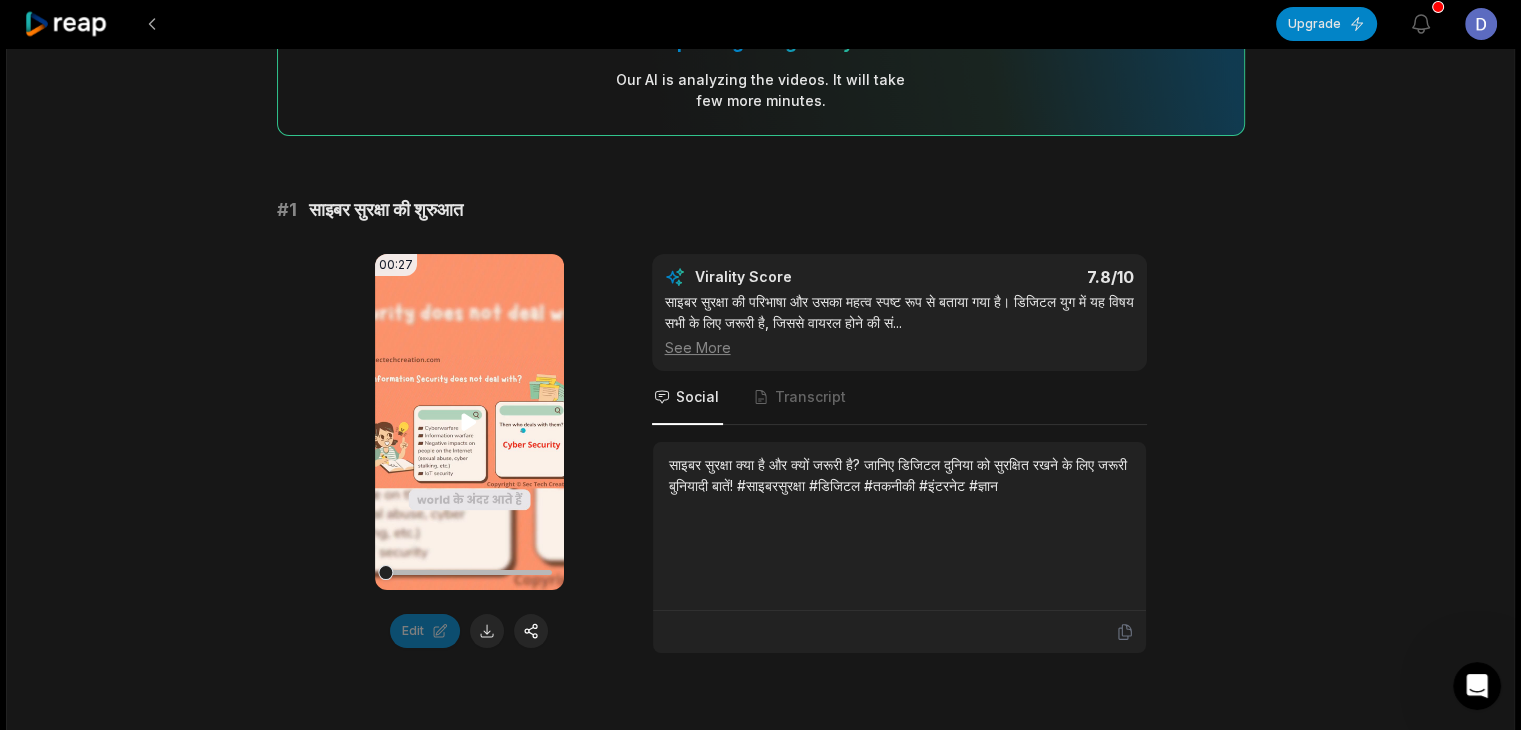 click on "Your browser does not support mp4 format." at bounding box center [469, 422] 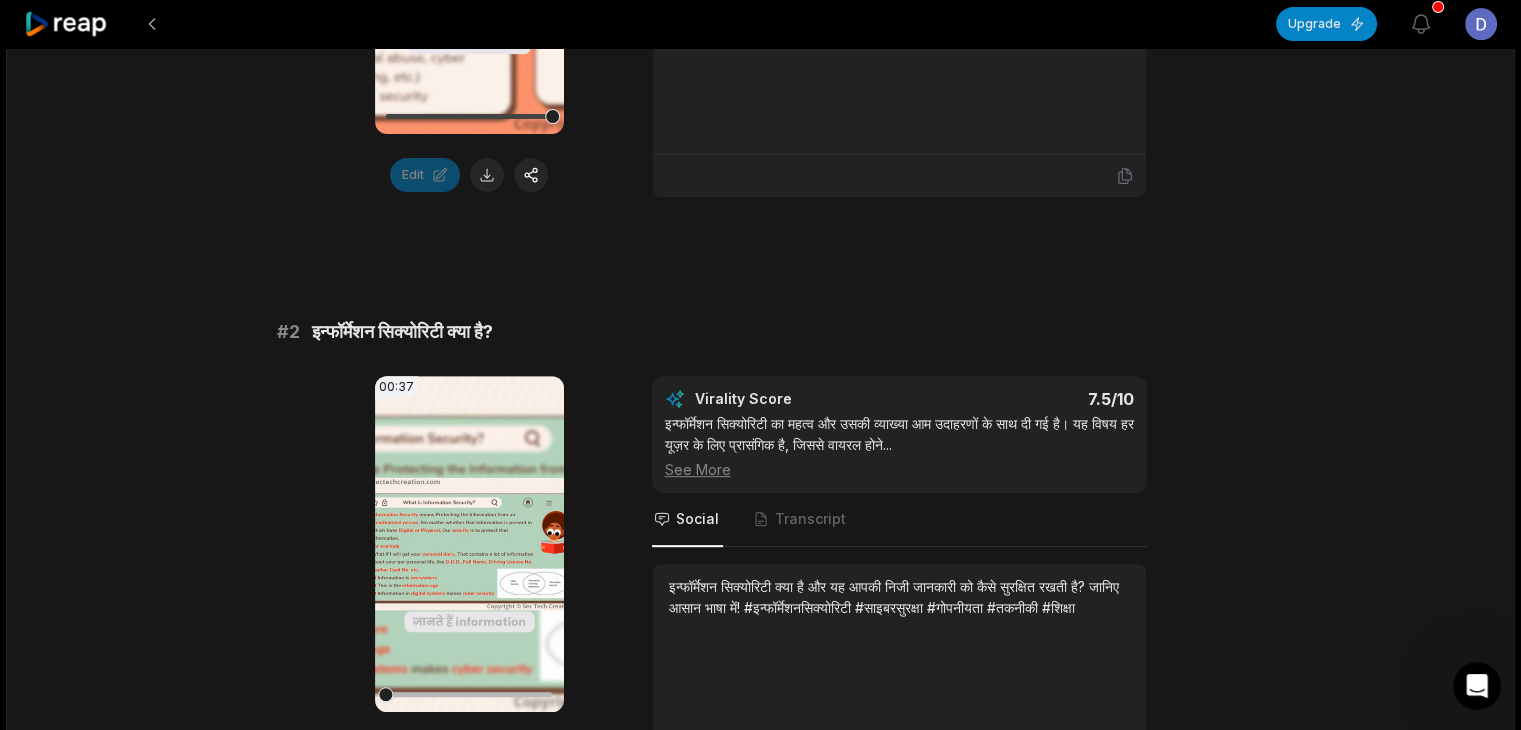 scroll, scrollTop: 672, scrollLeft: 0, axis: vertical 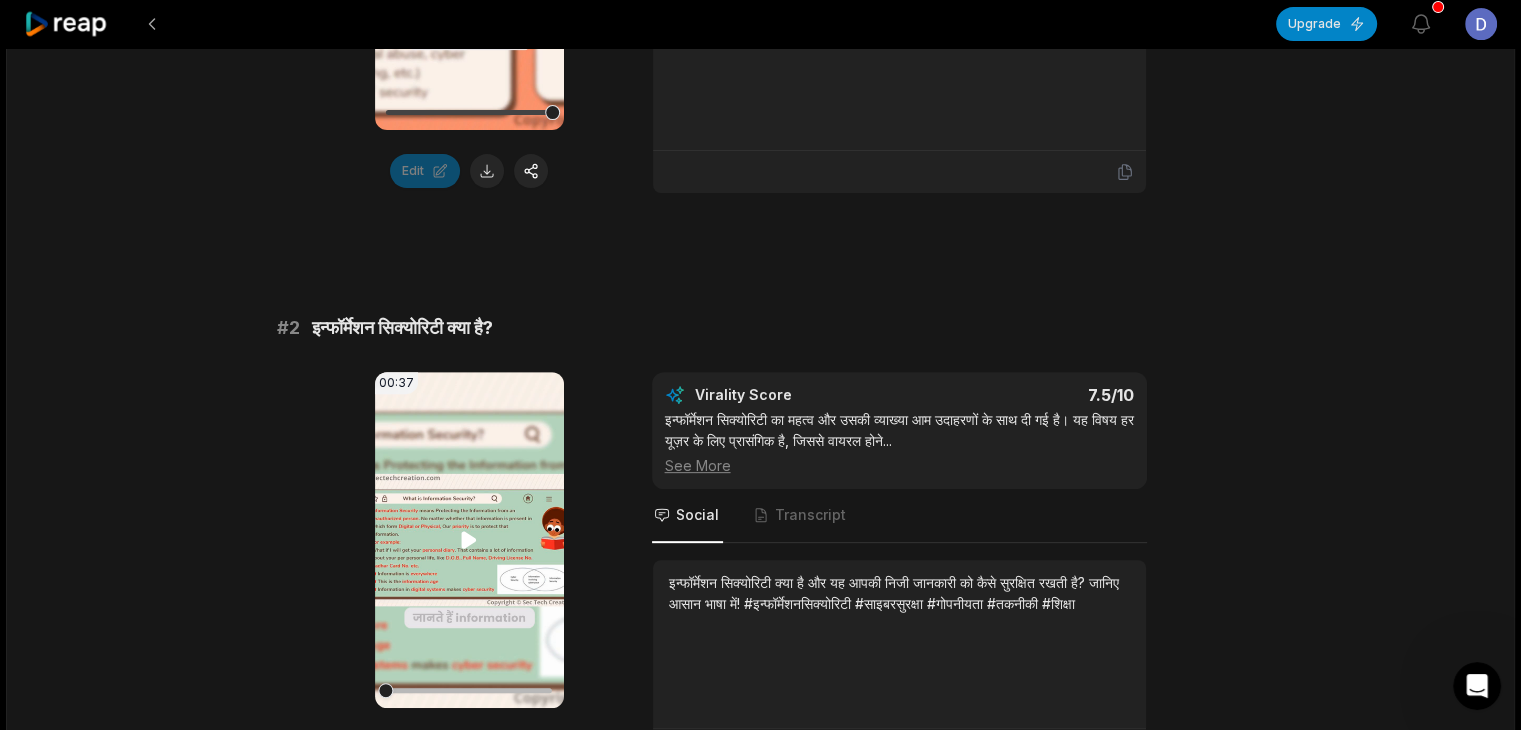 click on "Your browser does not support mp4 format." at bounding box center (469, 540) 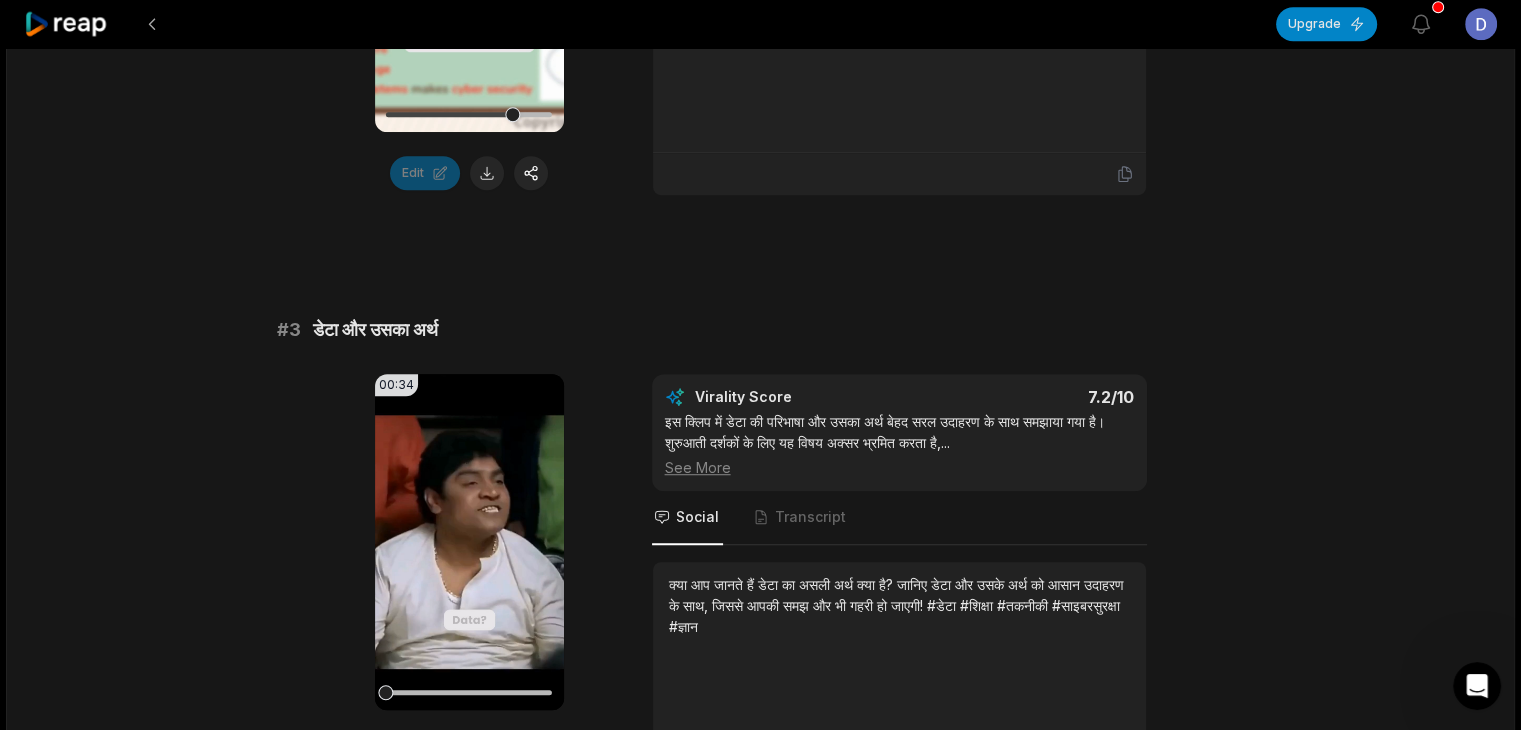 scroll, scrollTop: 1296, scrollLeft: 0, axis: vertical 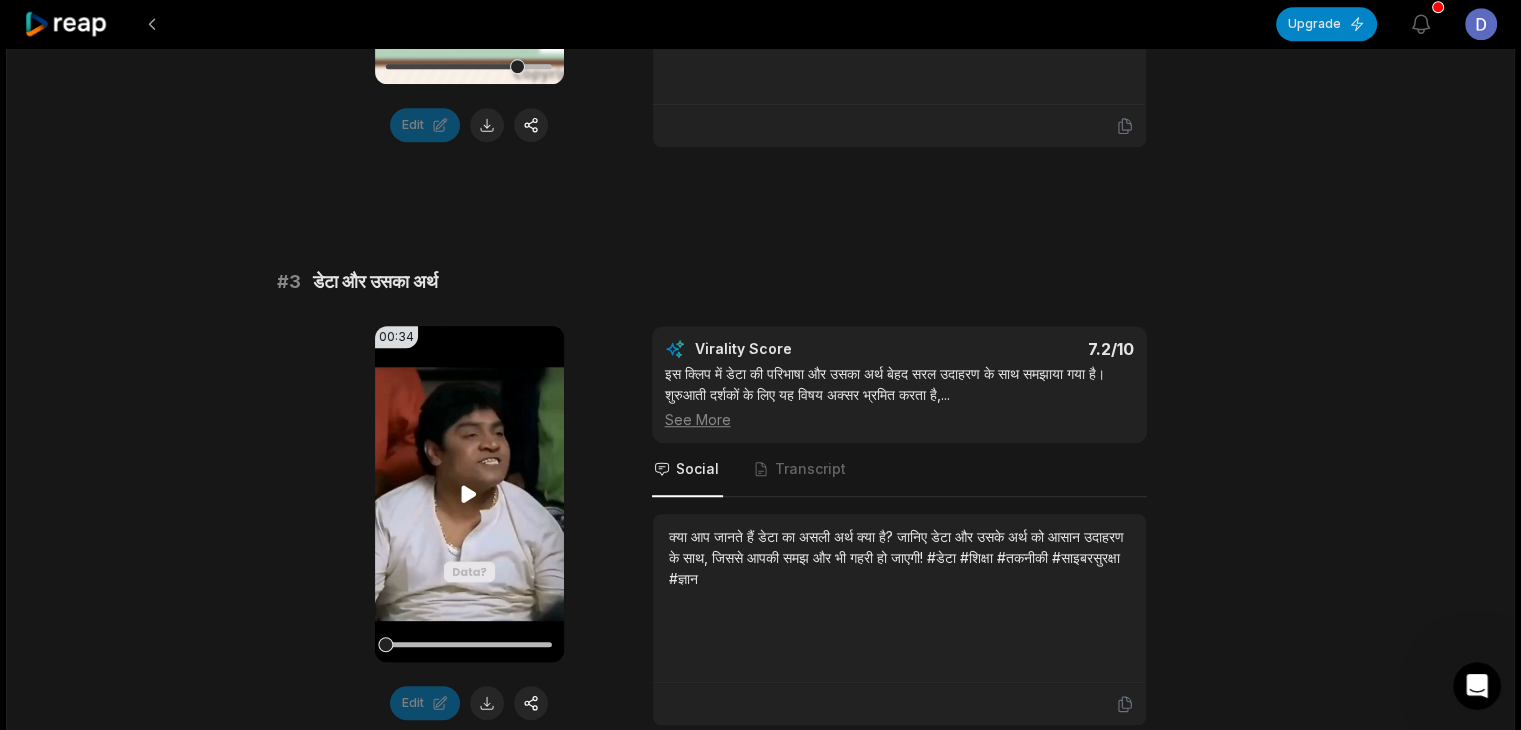 click on "00:34 Your browser does not support mp4 format." at bounding box center (469, 494) 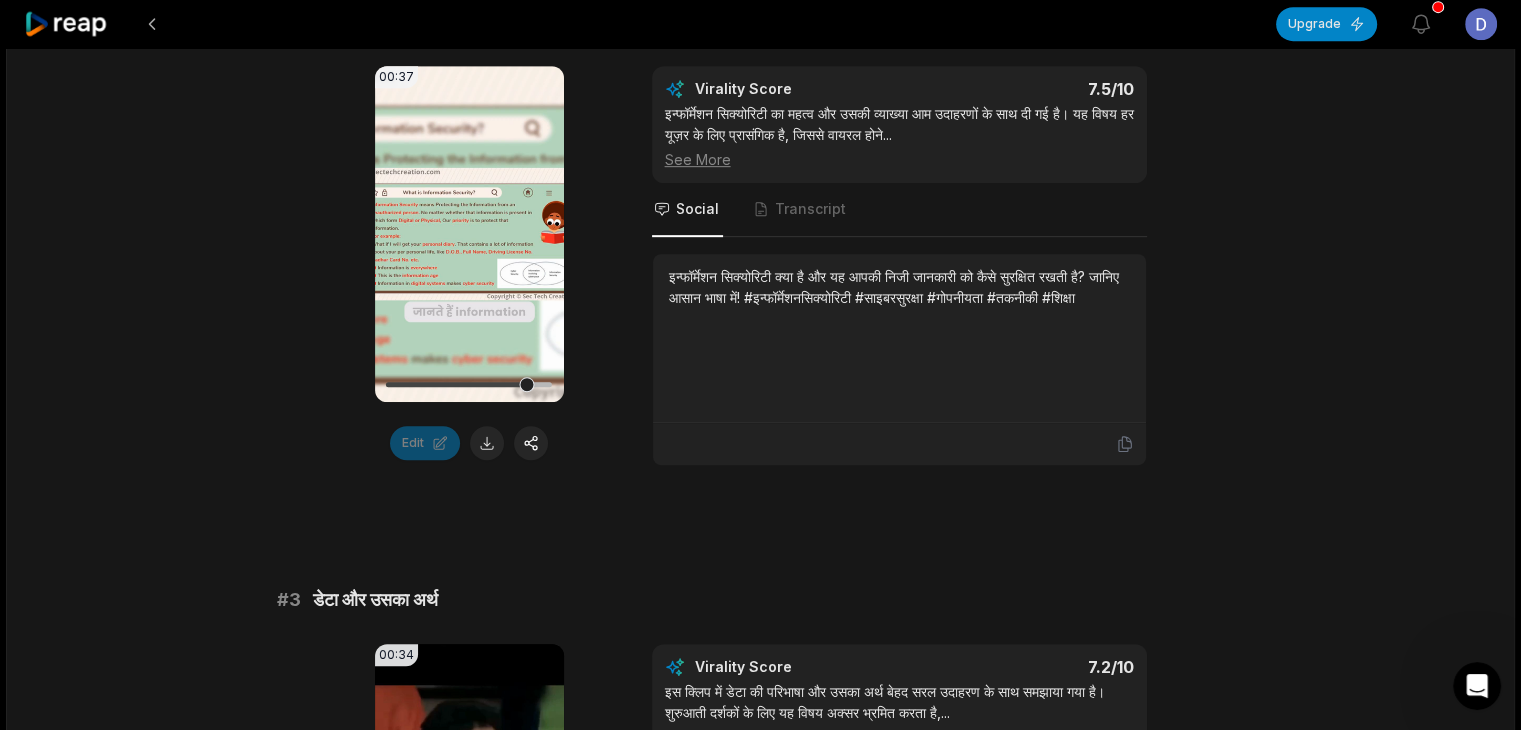 scroll, scrollTop: 958, scrollLeft: 0, axis: vertical 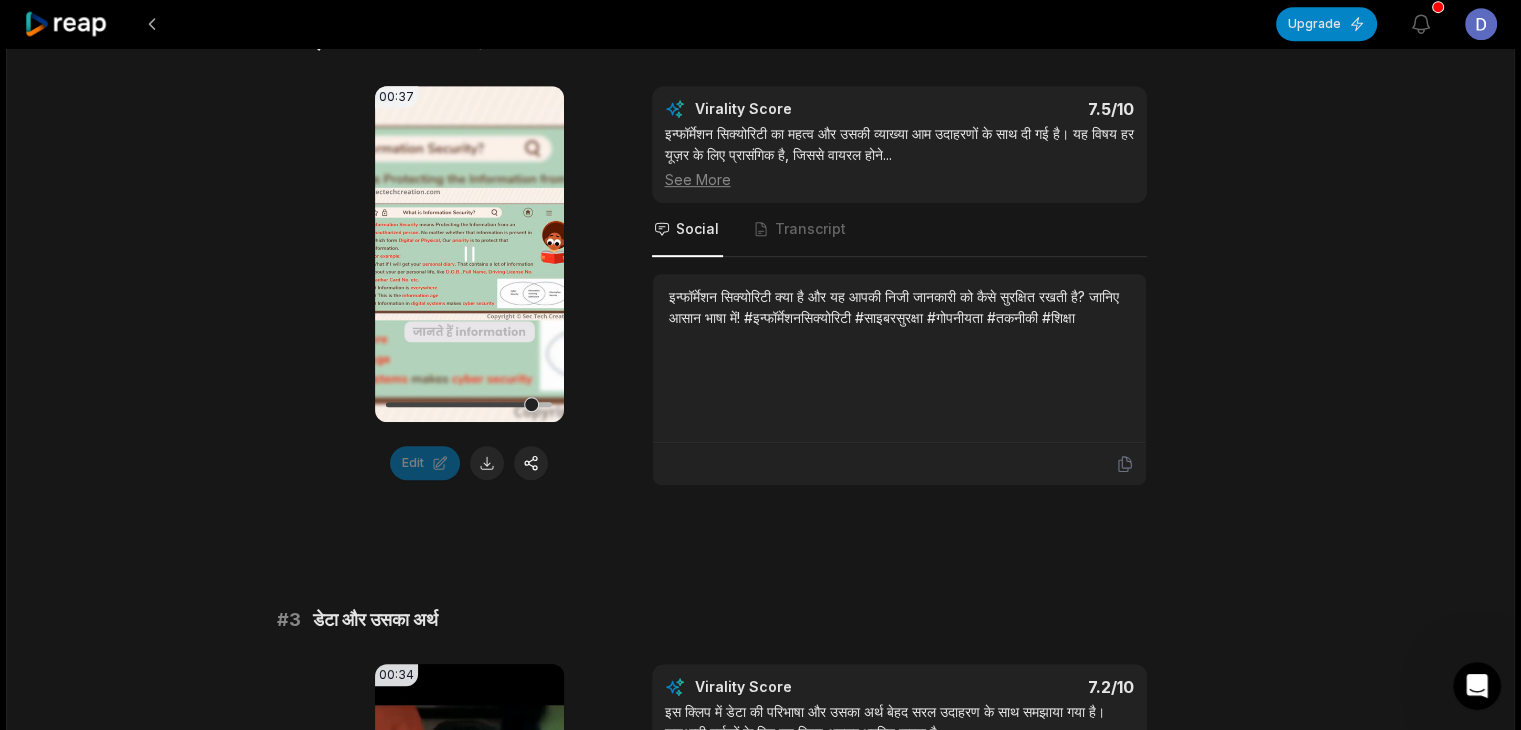 click 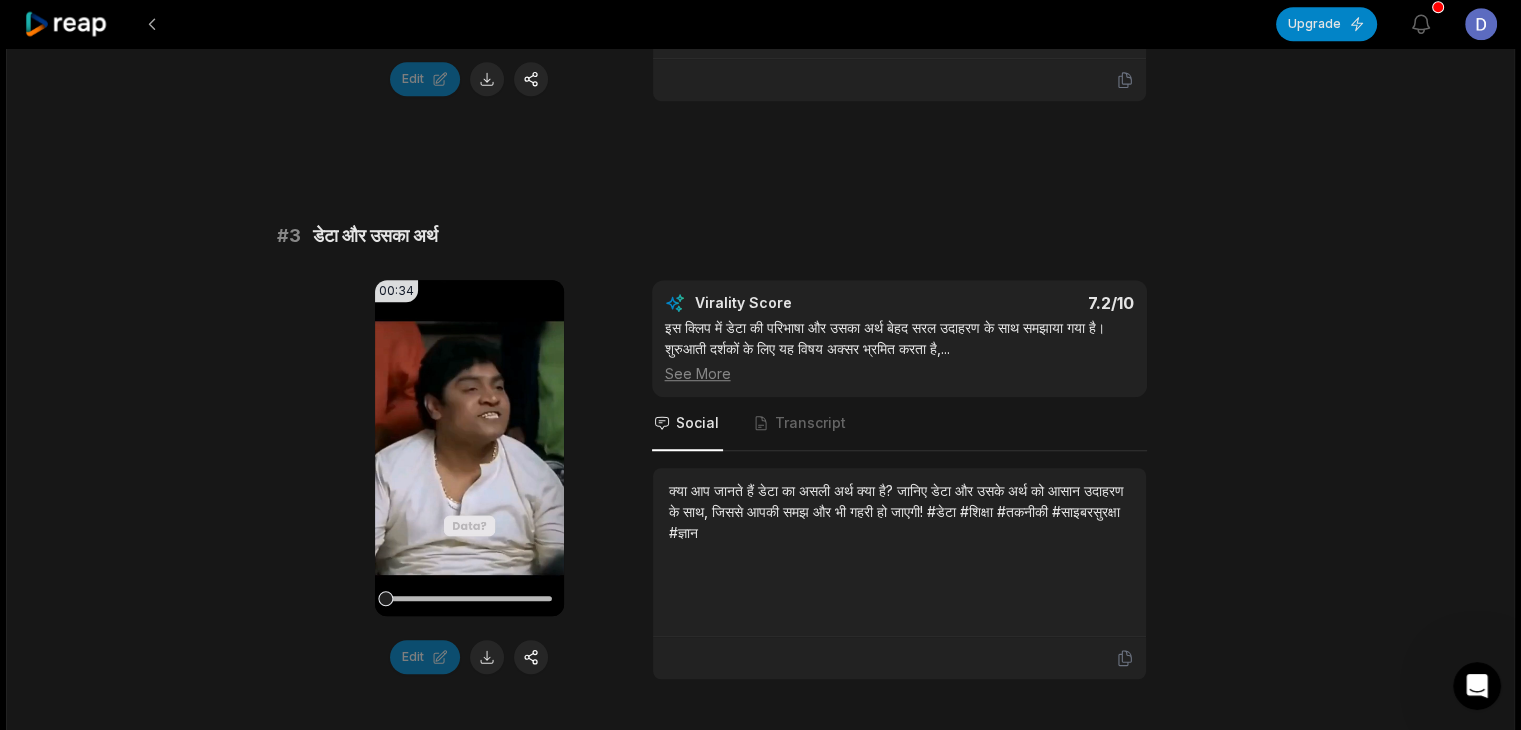 scroll, scrollTop: 1472, scrollLeft: 0, axis: vertical 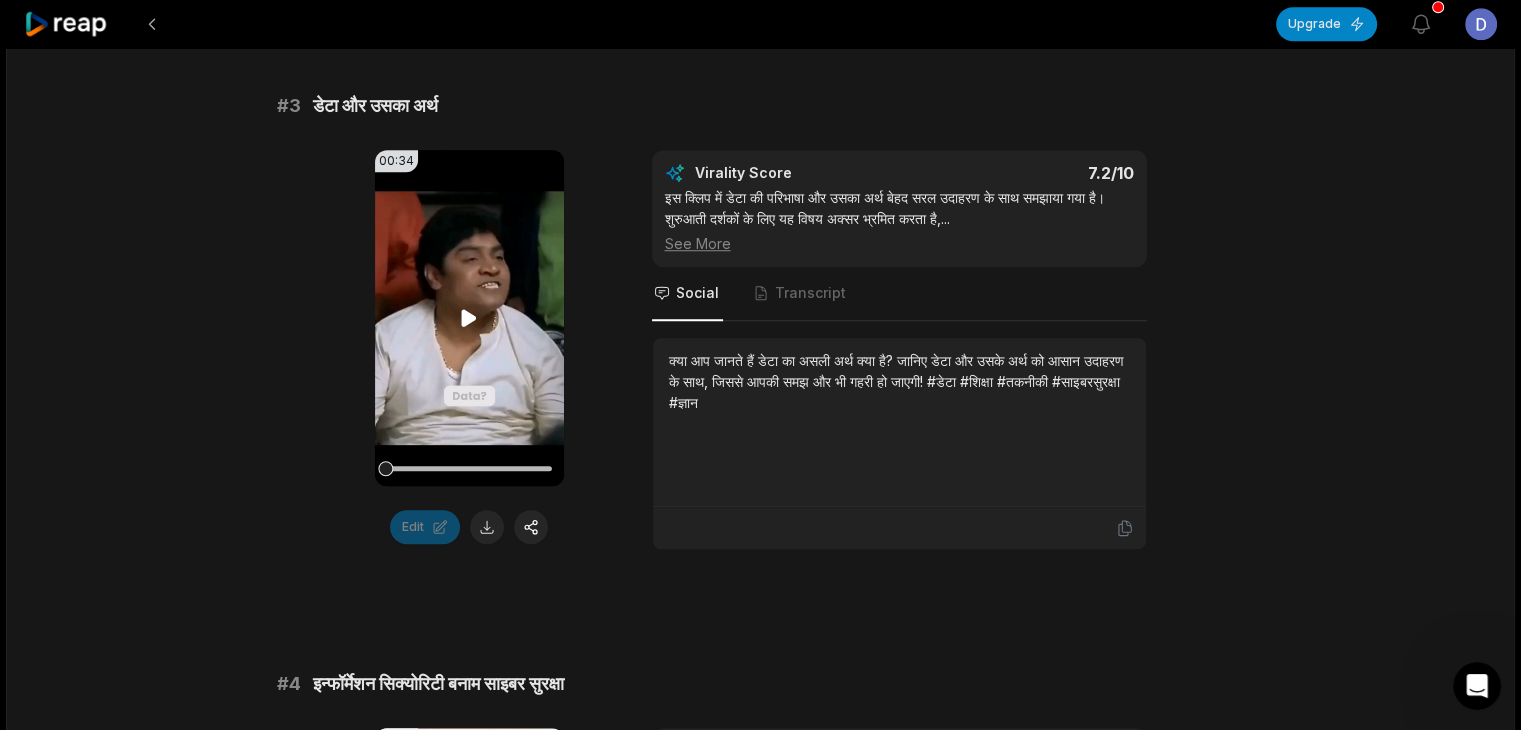 click on "Your browser does not support mp4 format." at bounding box center (469, 318) 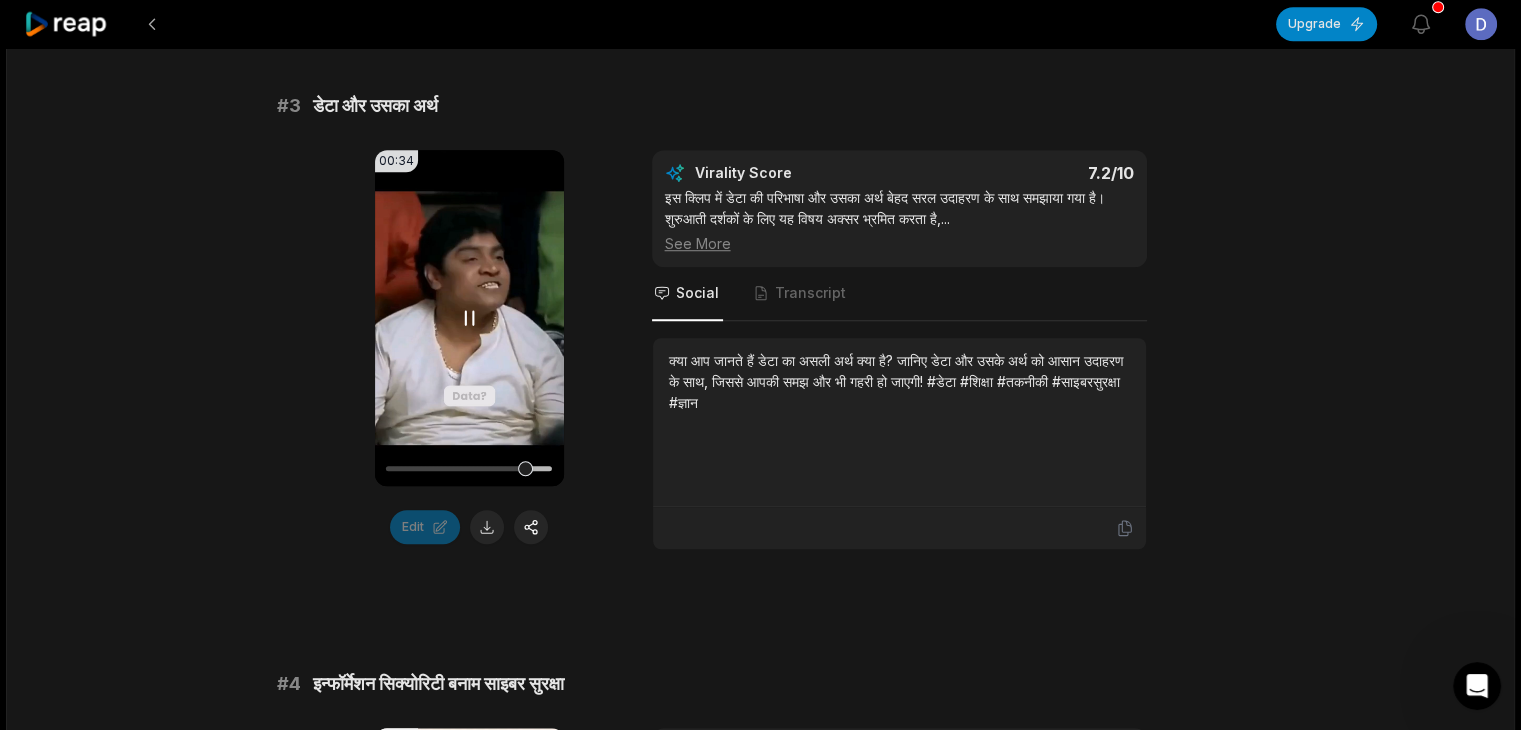 click on "Your browser does not support mp4 format." at bounding box center (469, 318) 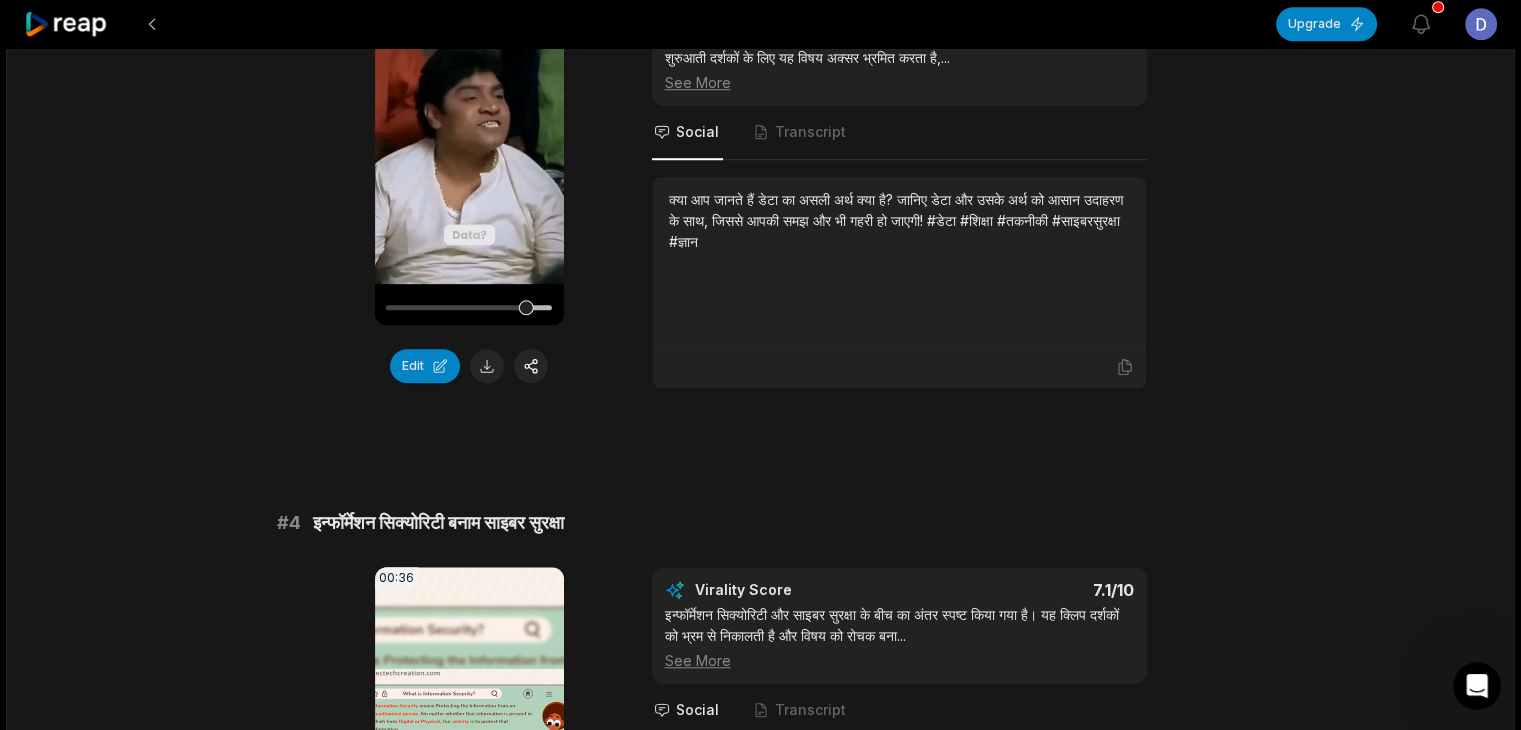 scroll, scrollTop: 1311, scrollLeft: 0, axis: vertical 